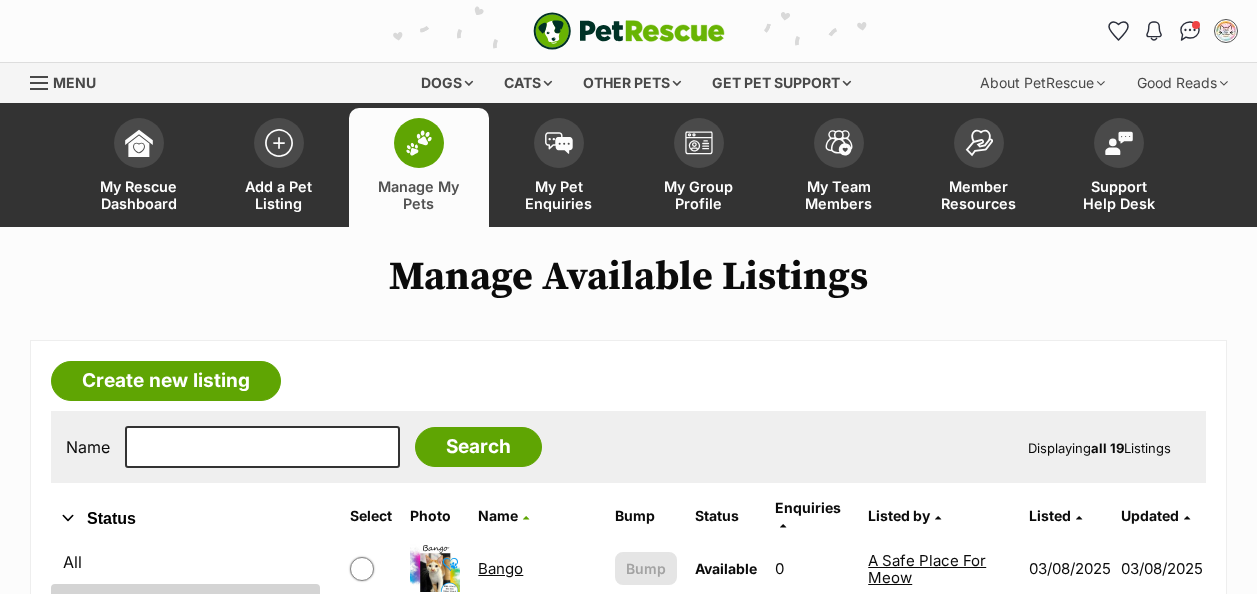 scroll, scrollTop: 0, scrollLeft: 0, axis: both 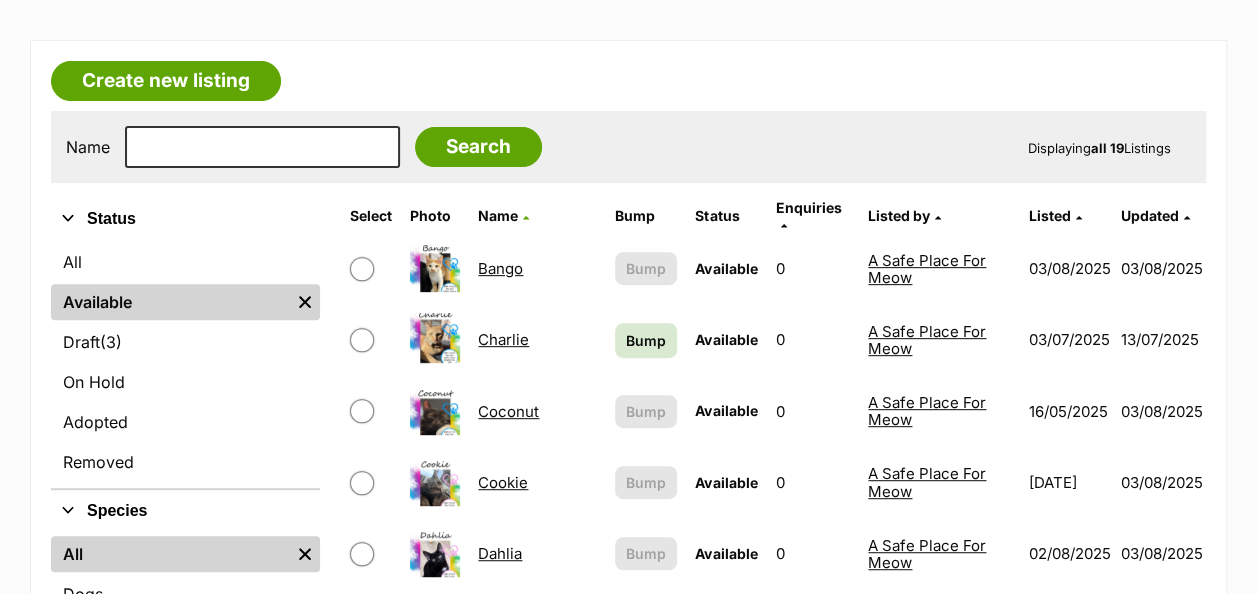 click on "Coconut" at bounding box center [508, 411] 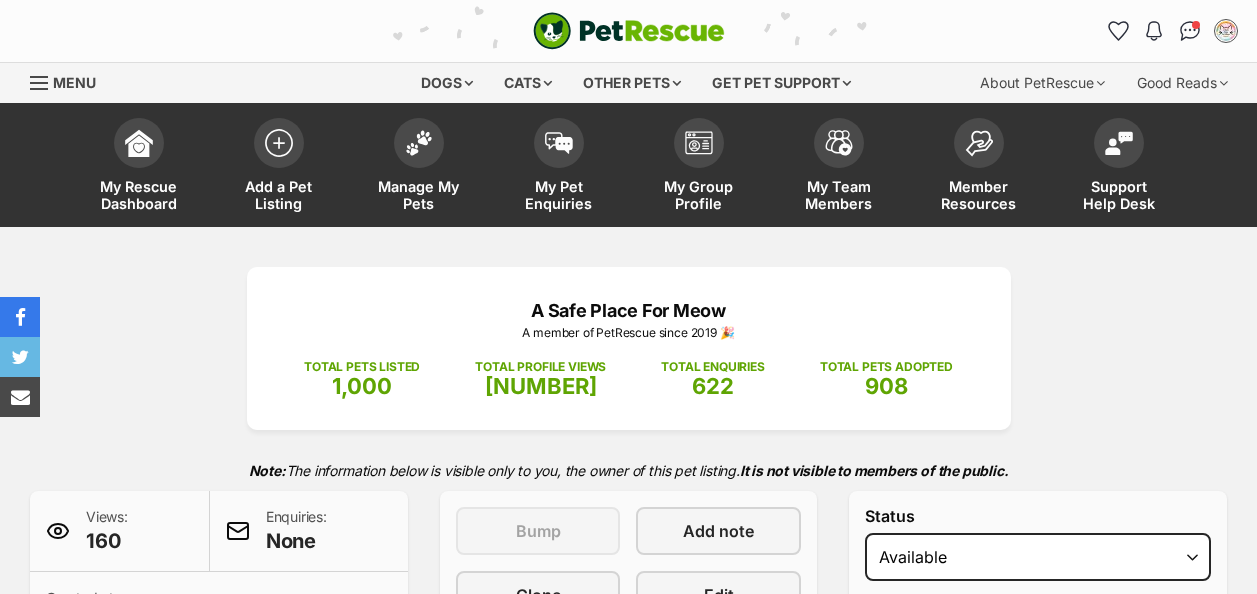 scroll, scrollTop: 0, scrollLeft: 0, axis: both 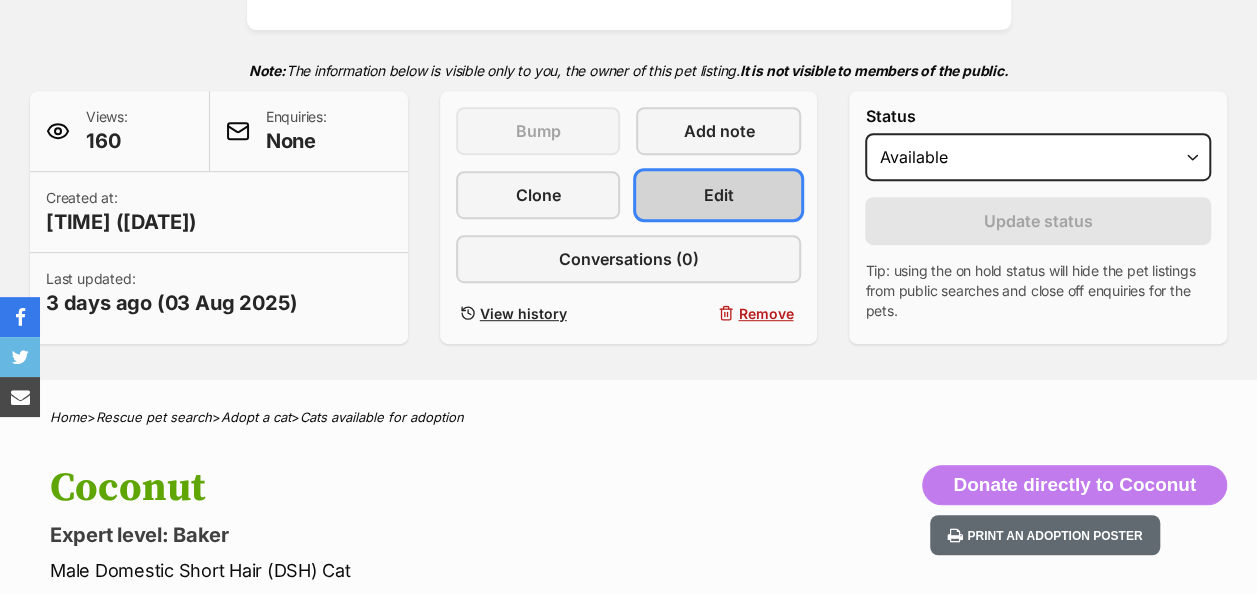 click on "Edit" at bounding box center (718, 195) 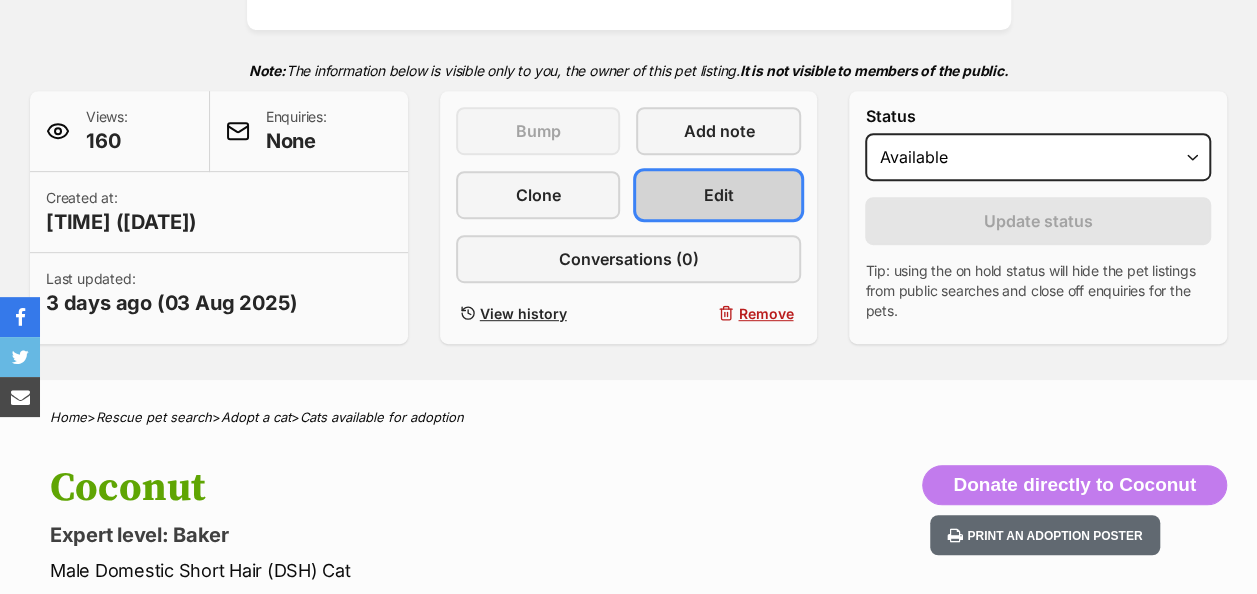 scroll, scrollTop: 0, scrollLeft: 0, axis: both 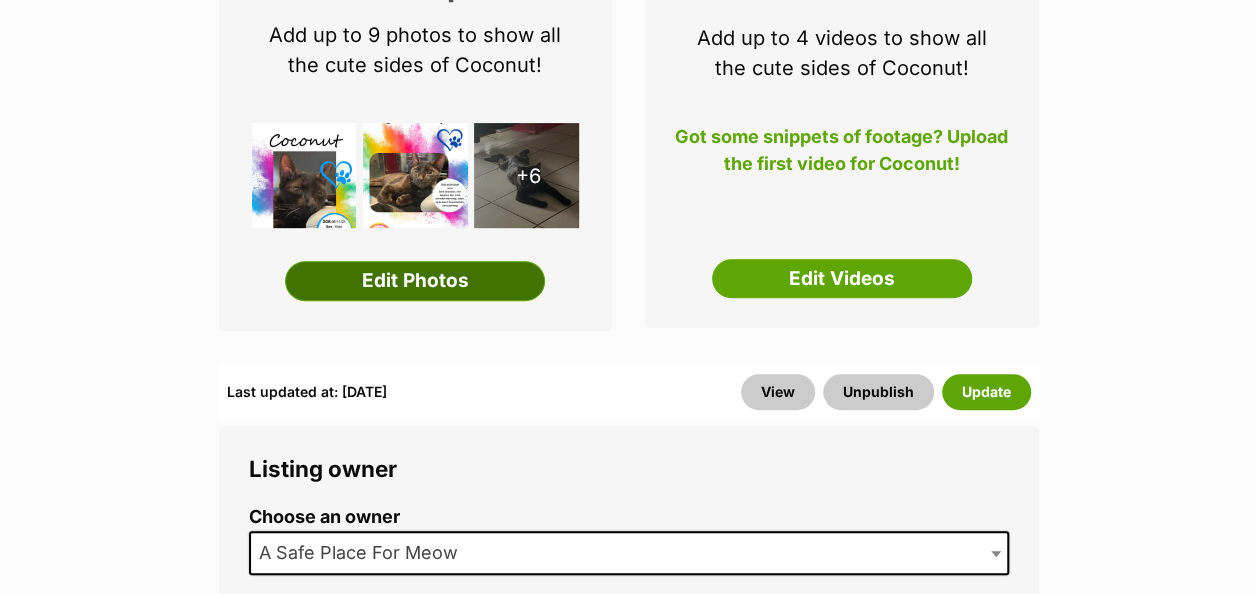 click on "Edit Photos" at bounding box center (415, 281) 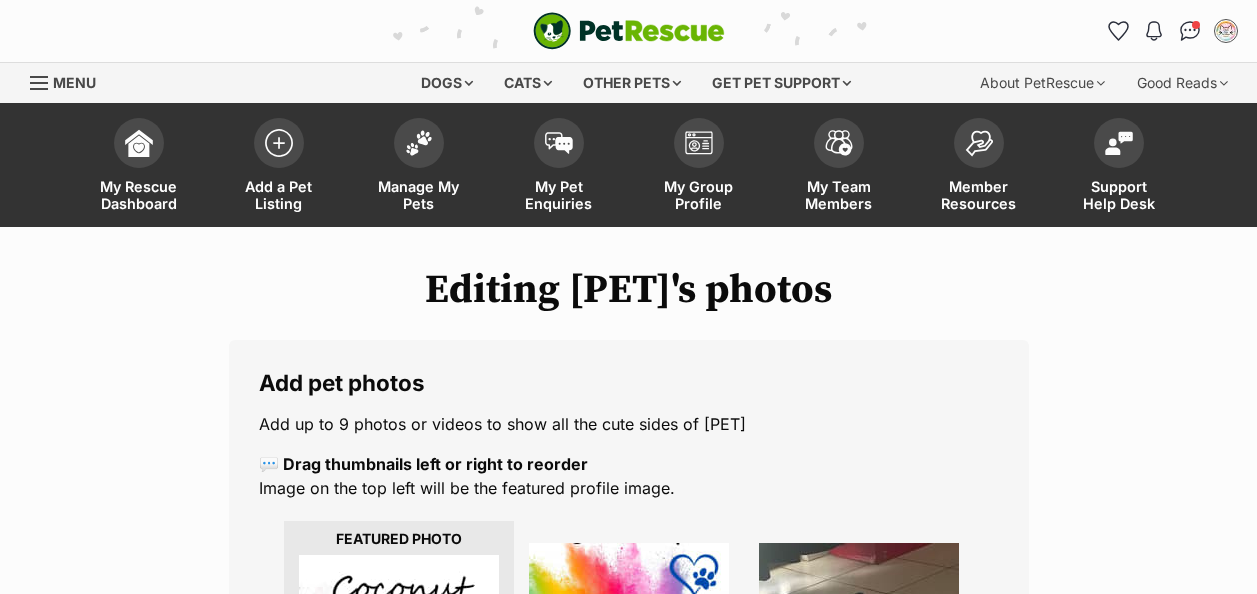 scroll, scrollTop: 0, scrollLeft: 0, axis: both 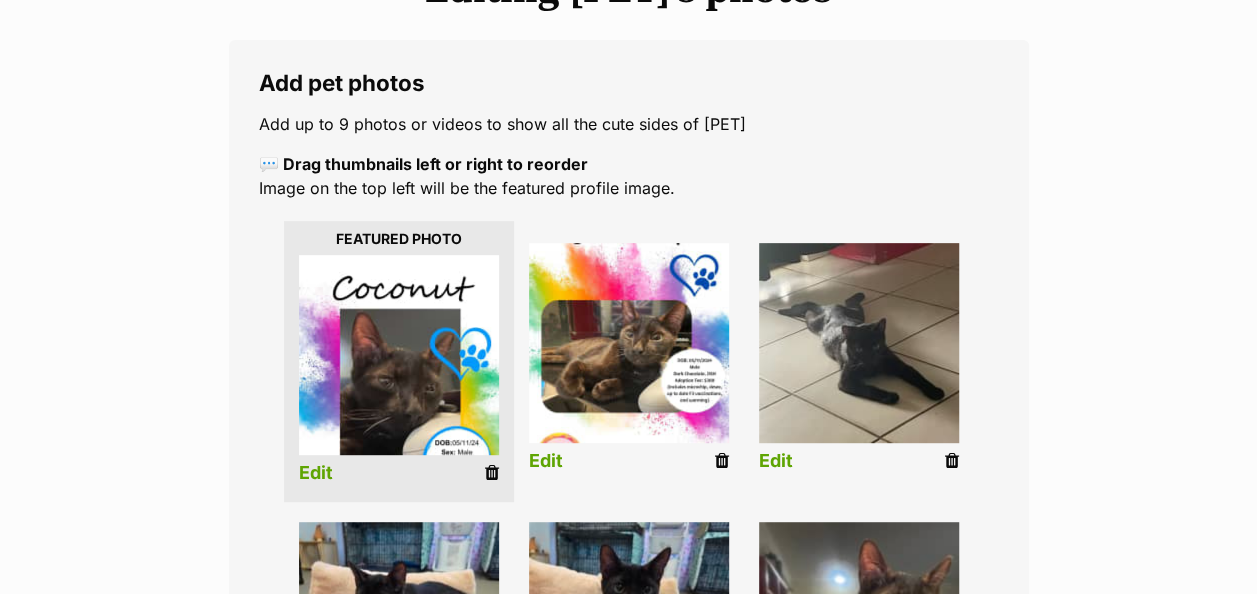 click at bounding box center [492, 473] 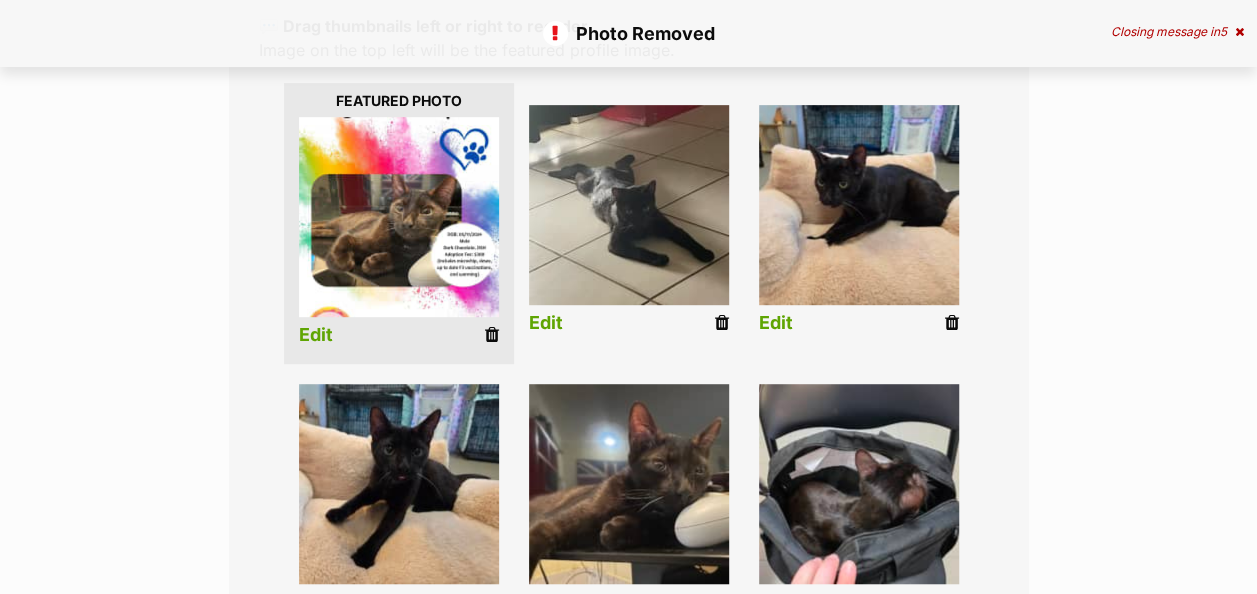 scroll, scrollTop: 0, scrollLeft: 0, axis: both 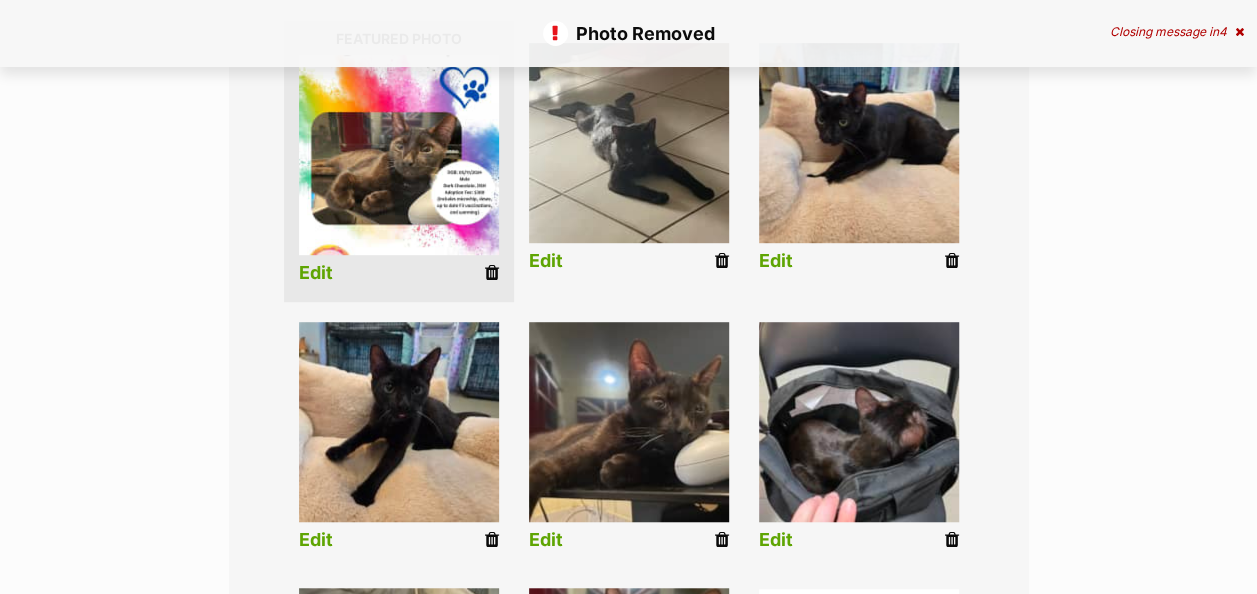 drag, startPoint x: 491, startPoint y: 273, endPoint x: 732, endPoint y: 83, distance: 306.88922 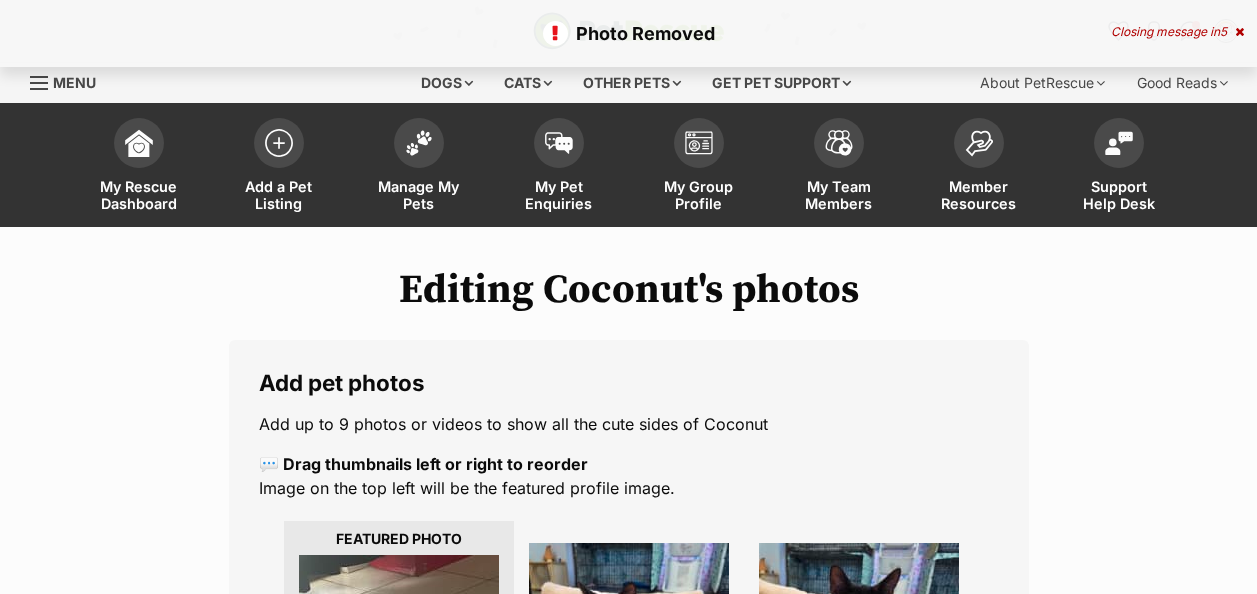 scroll, scrollTop: 0, scrollLeft: 0, axis: both 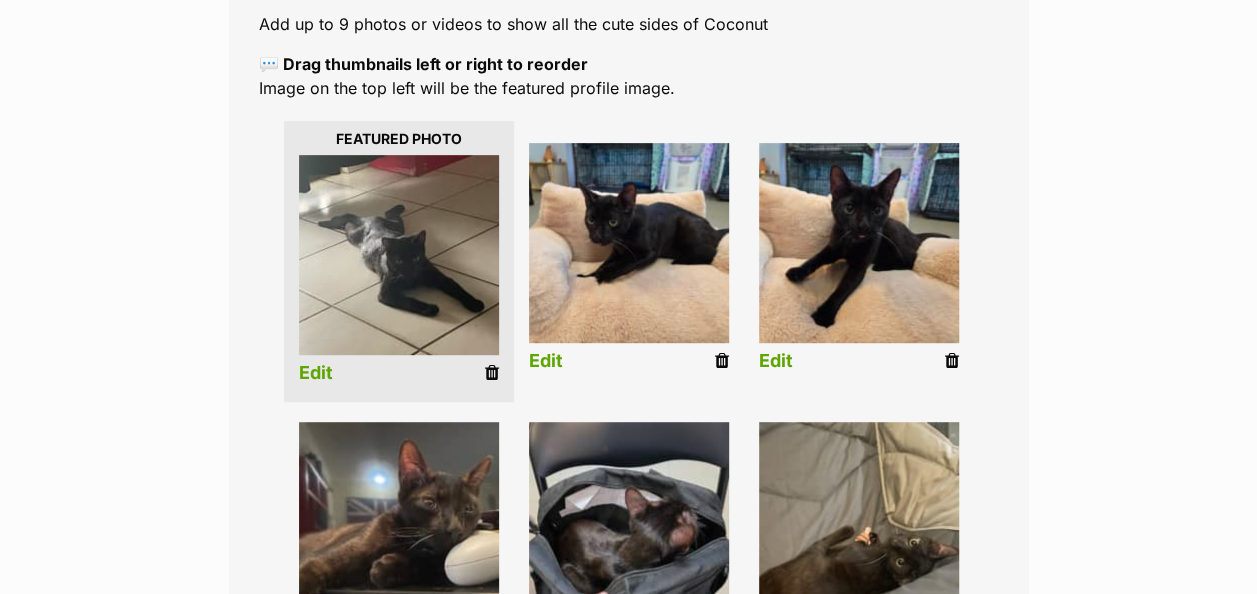 click on "Edit" at bounding box center [629, 261] 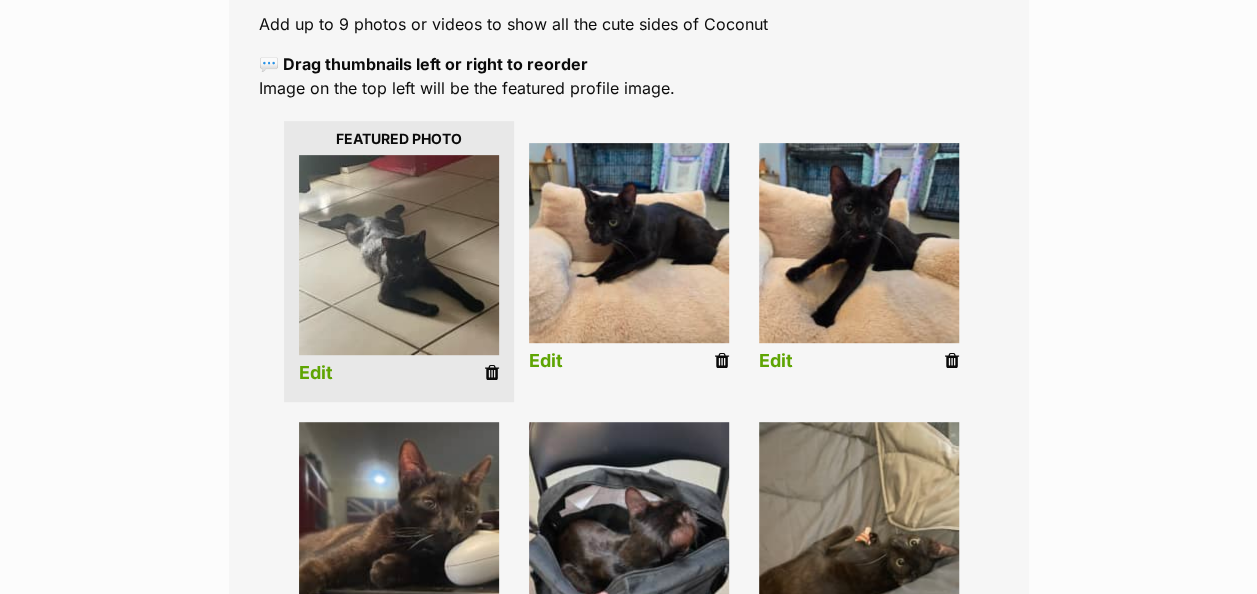 click at bounding box center (722, 361) 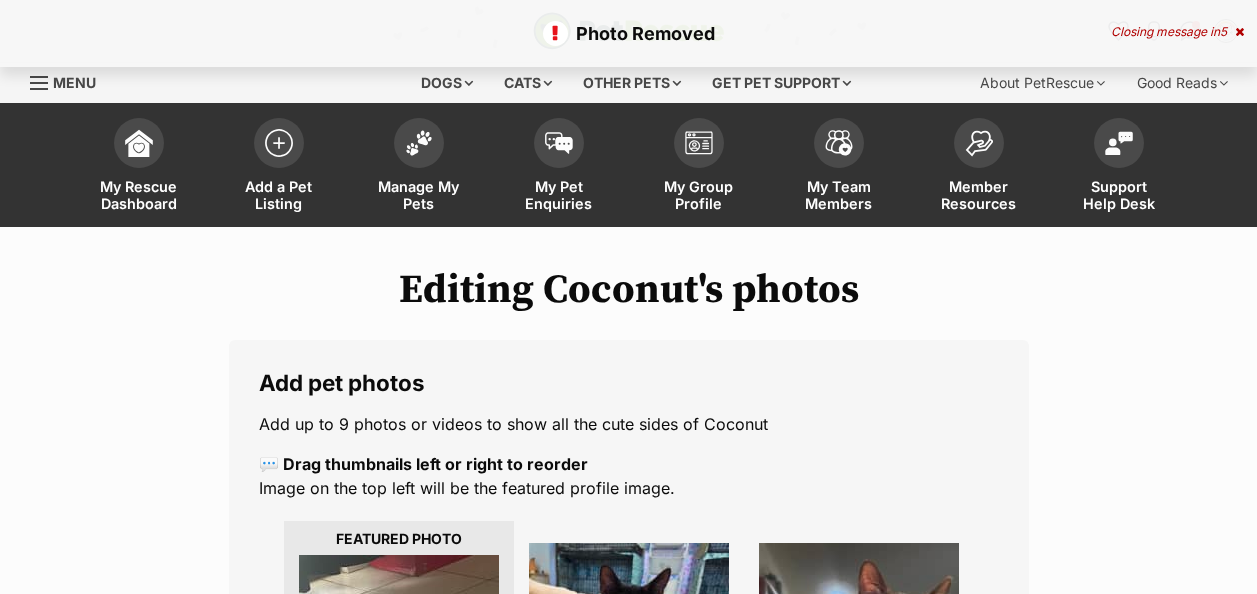 scroll, scrollTop: 0, scrollLeft: 0, axis: both 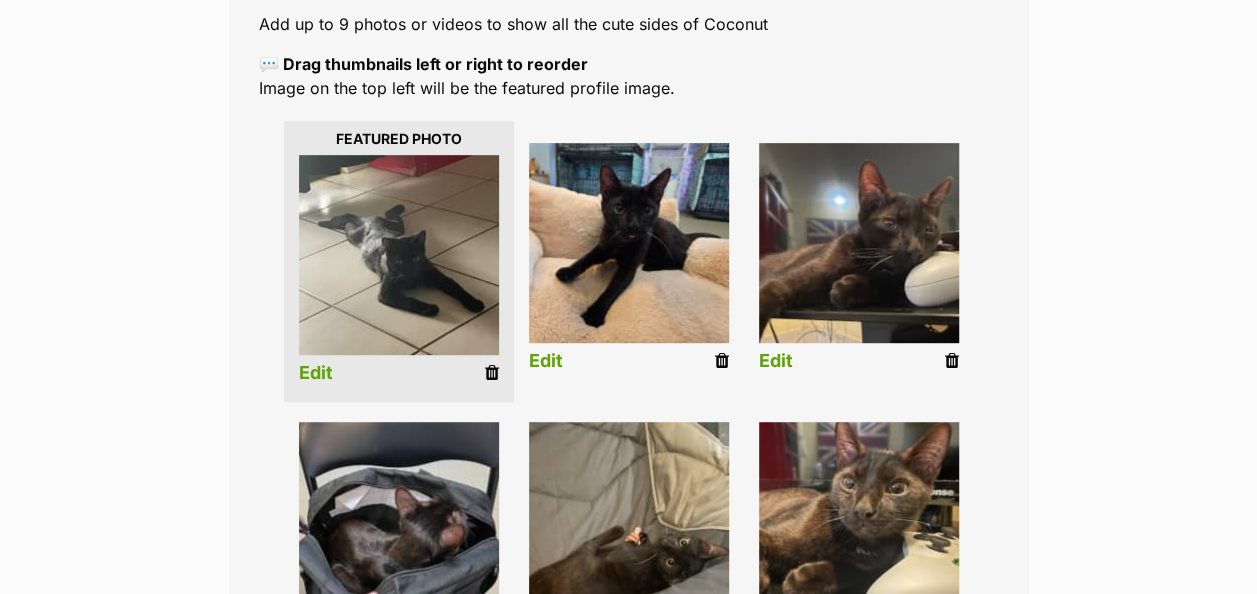 drag, startPoint x: 714, startPoint y: 359, endPoint x: 738, endPoint y: 89, distance: 271.06458 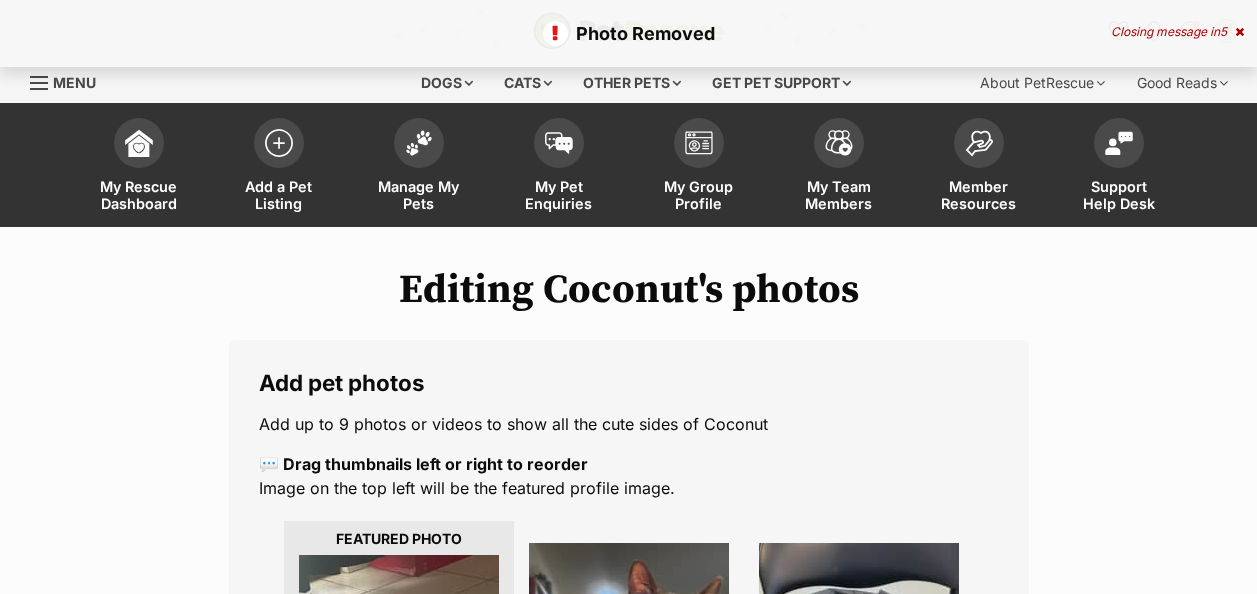 scroll, scrollTop: 391, scrollLeft: 0, axis: vertical 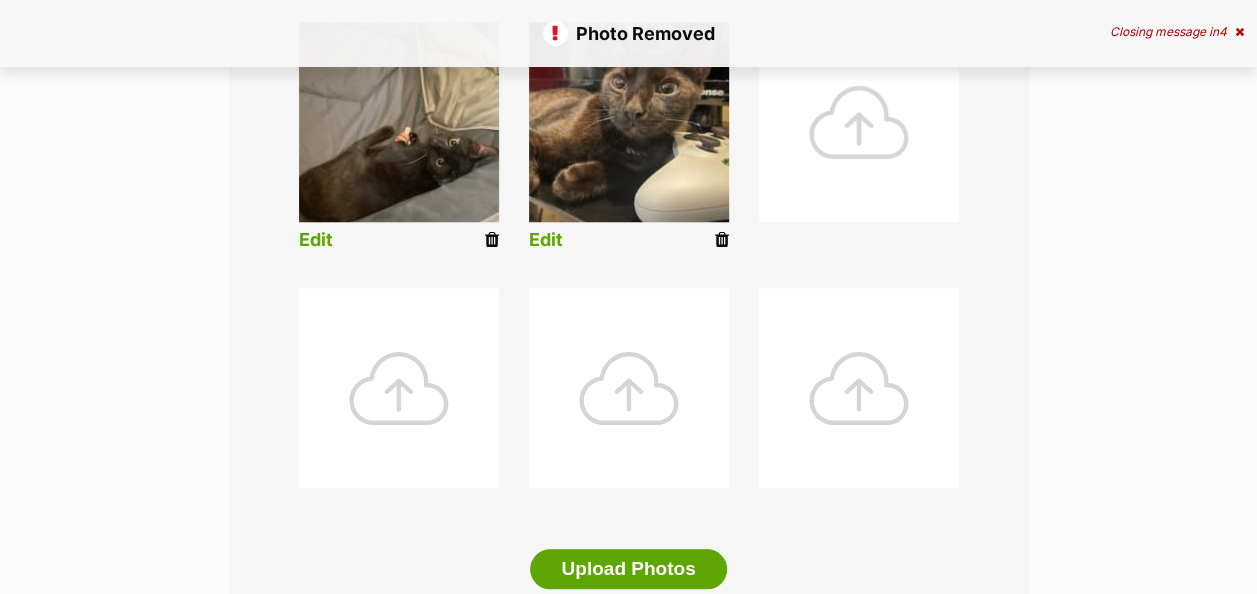 click at bounding box center [859, 122] 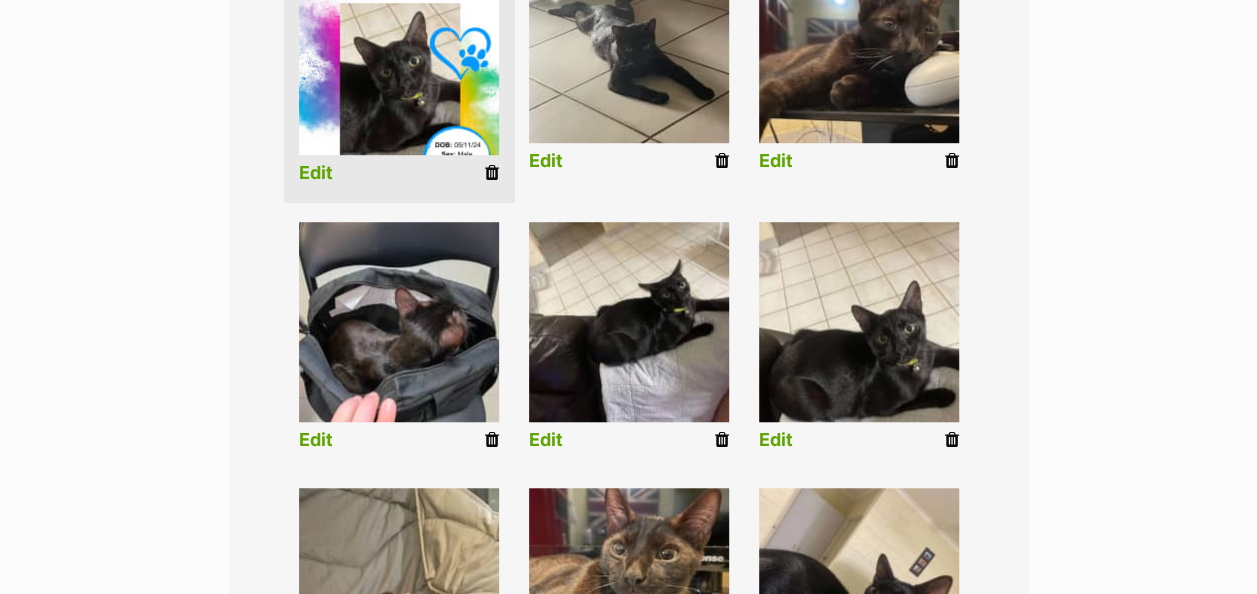scroll, scrollTop: 588, scrollLeft: 0, axis: vertical 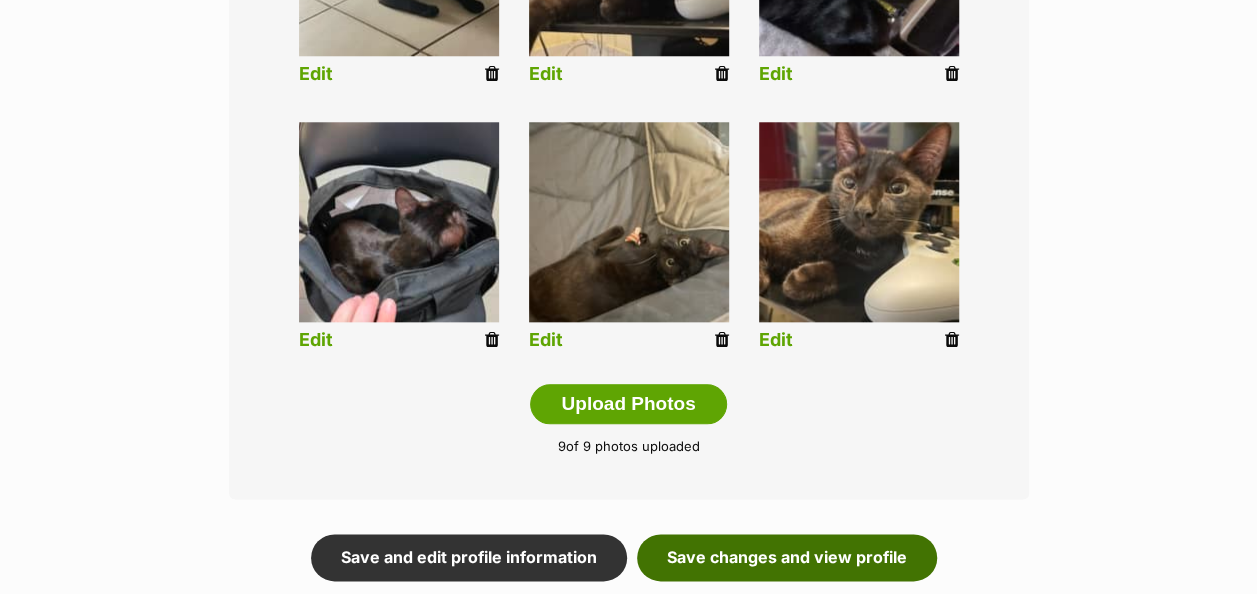 click on "Save changes and view profile" at bounding box center [787, 557] 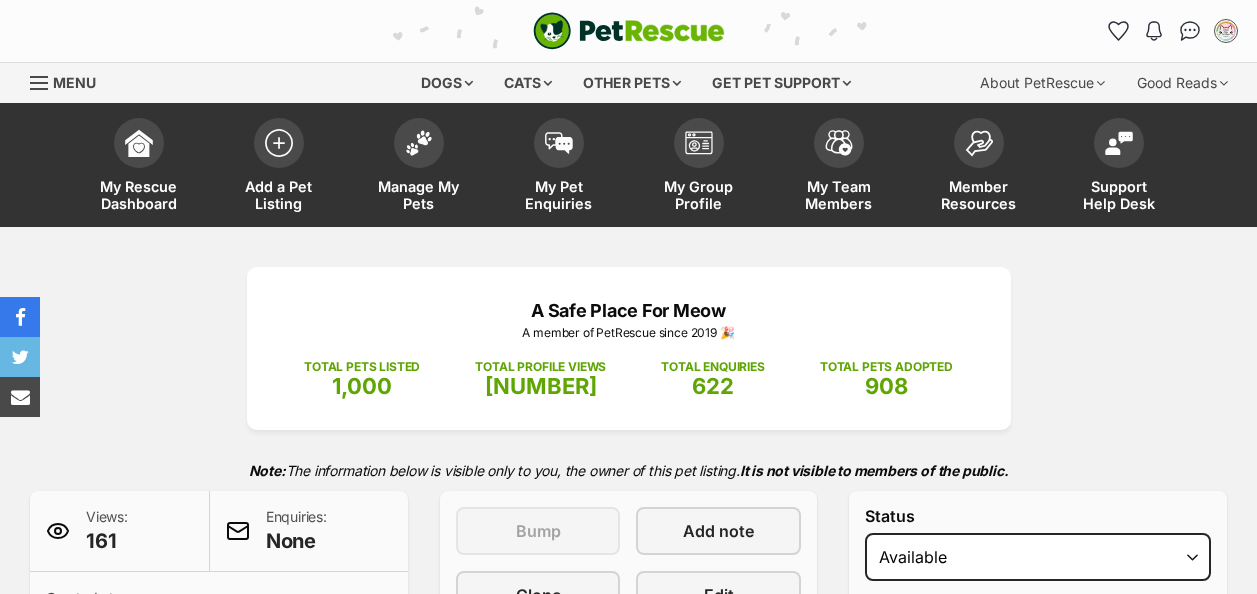 scroll, scrollTop: 0, scrollLeft: 0, axis: both 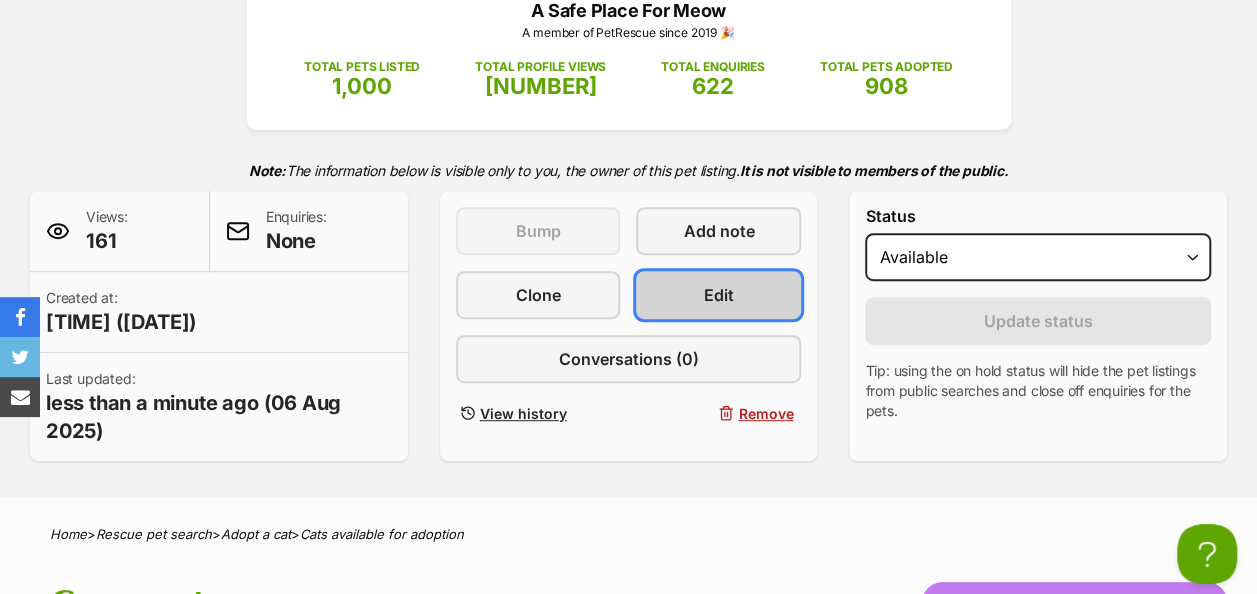click on "Edit" at bounding box center [718, 295] 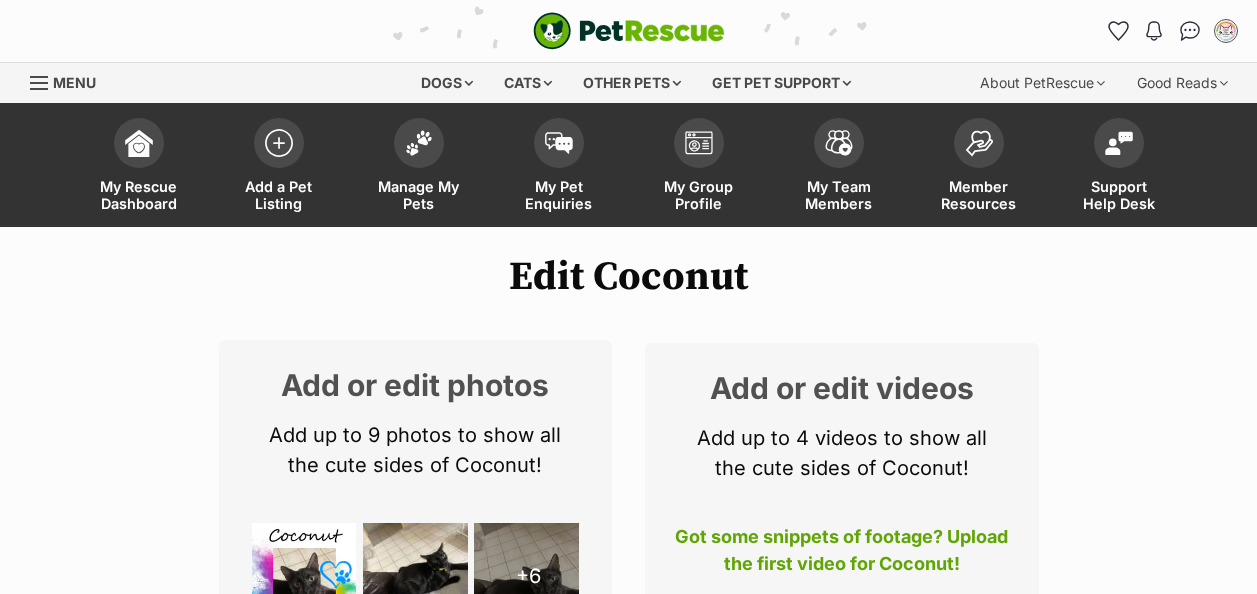 scroll, scrollTop: 668, scrollLeft: 0, axis: vertical 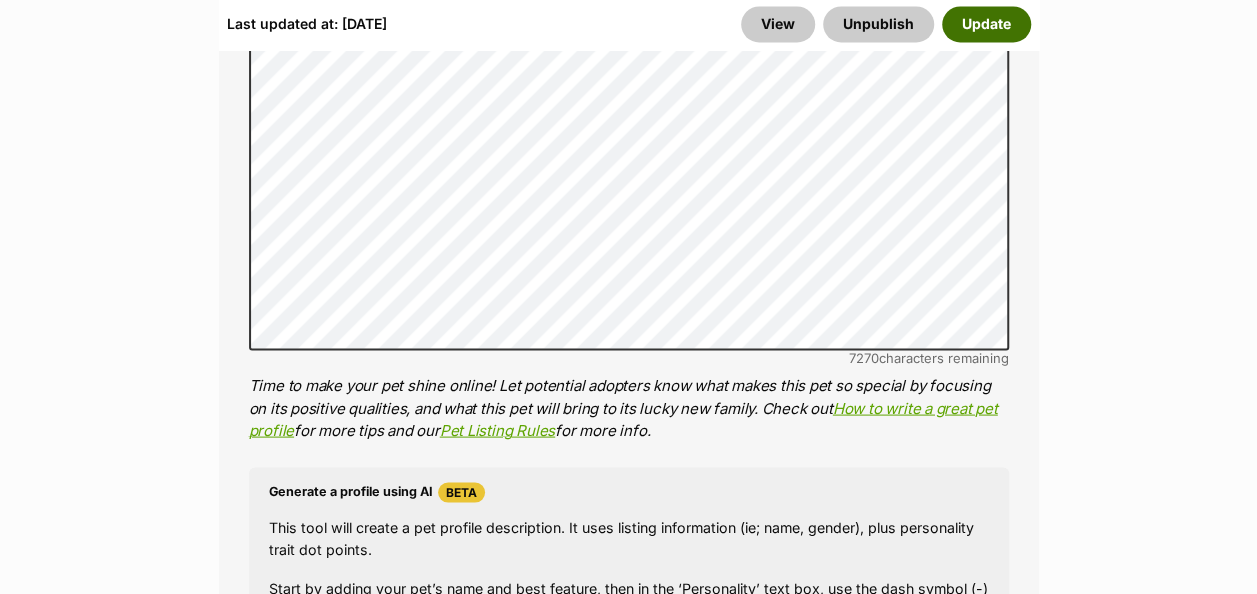 click on "Update" at bounding box center (986, 25) 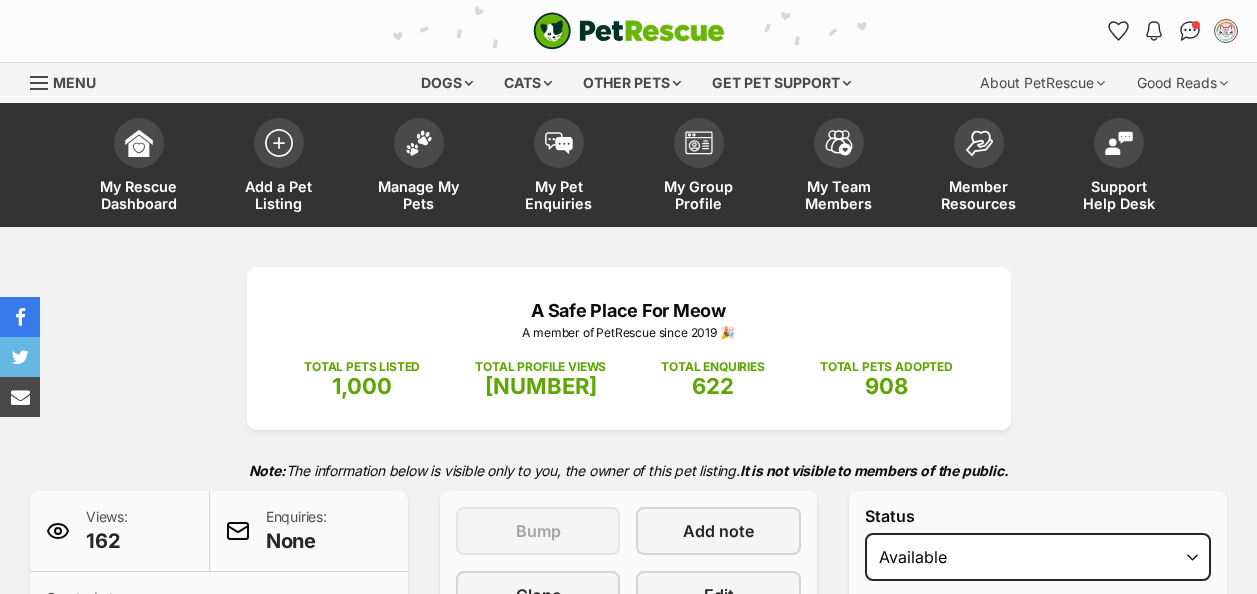 scroll, scrollTop: 0, scrollLeft: 0, axis: both 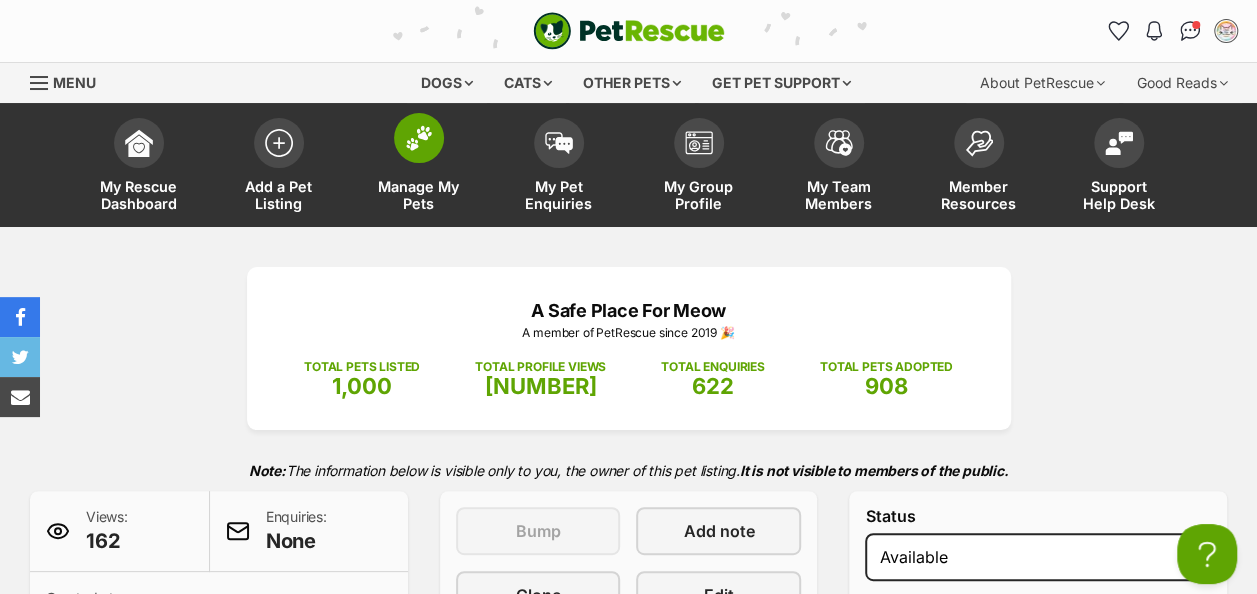 click at bounding box center (419, 138) 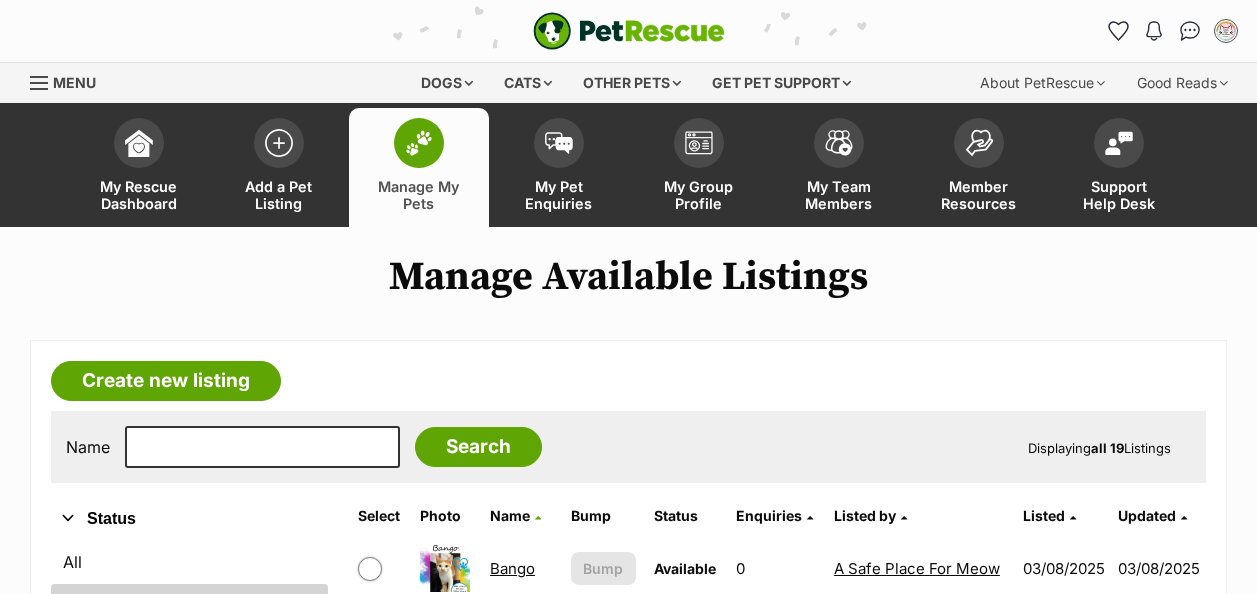 scroll, scrollTop: 0, scrollLeft: 0, axis: both 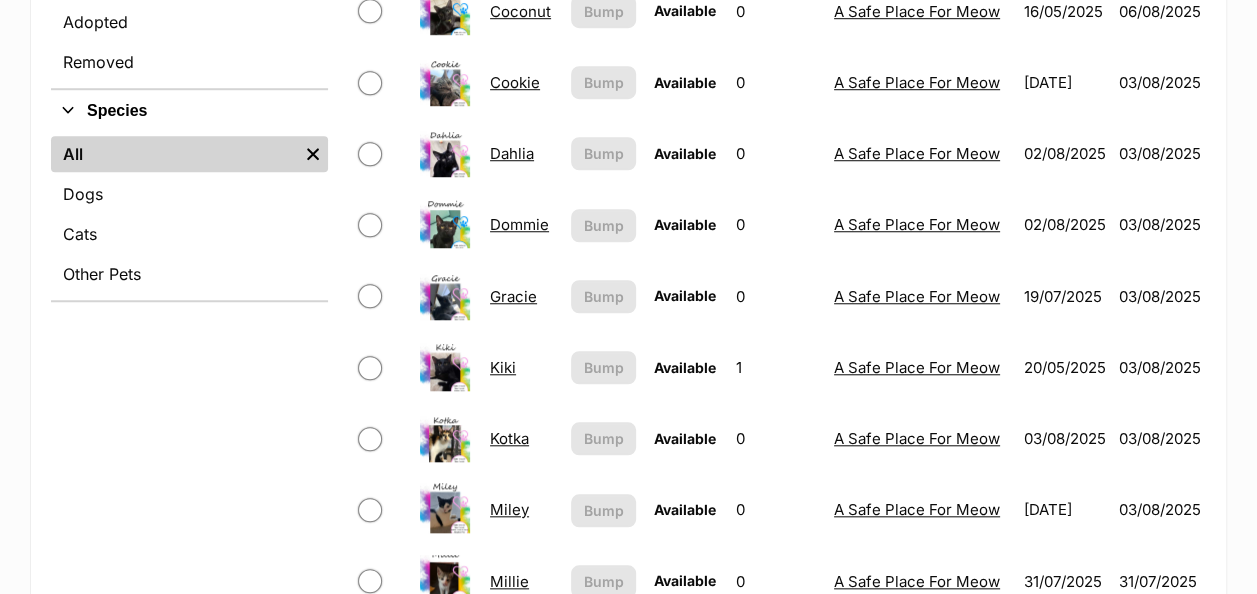 click on "Kiki" at bounding box center (503, 367) 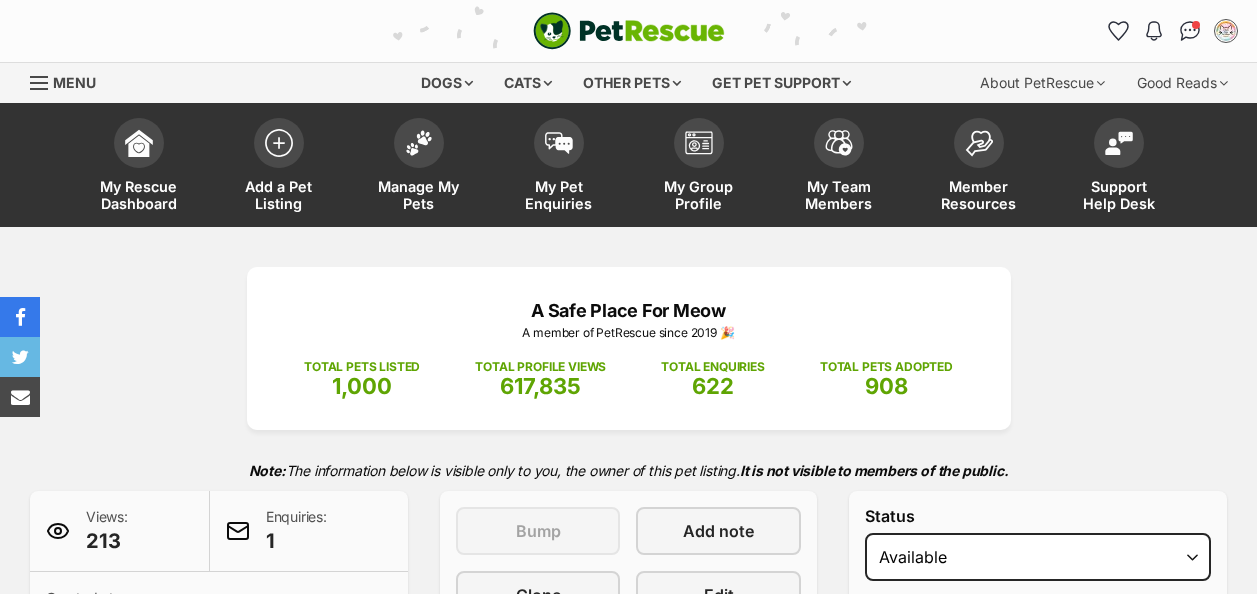 scroll, scrollTop: 0, scrollLeft: 0, axis: both 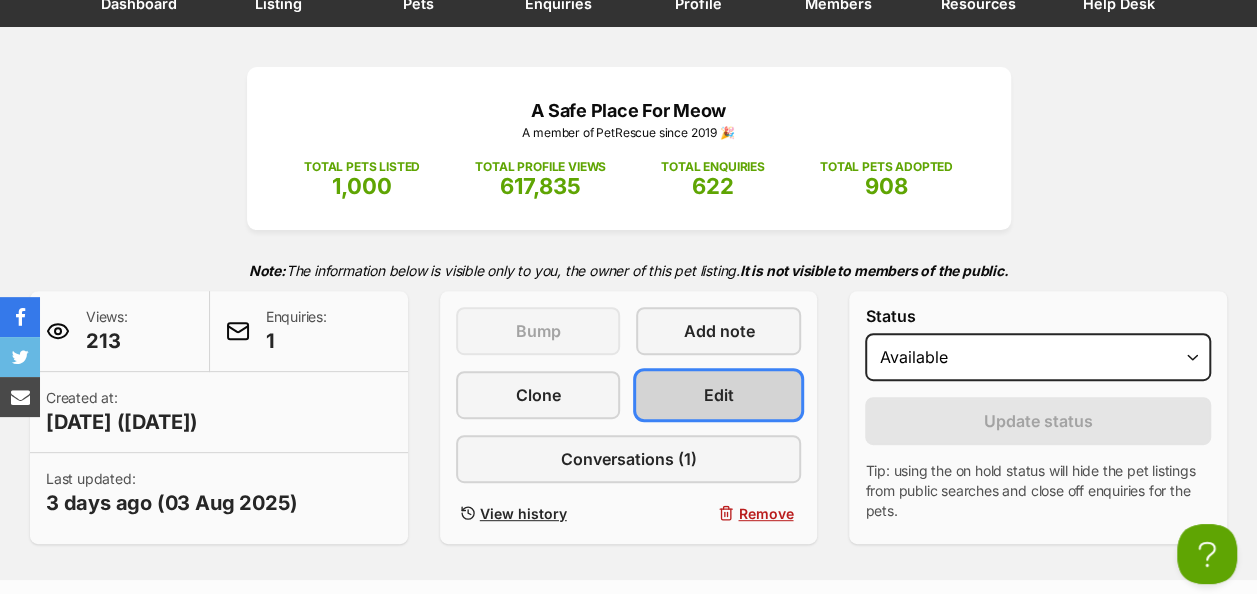 click on "Edit" at bounding box center (718, 395) 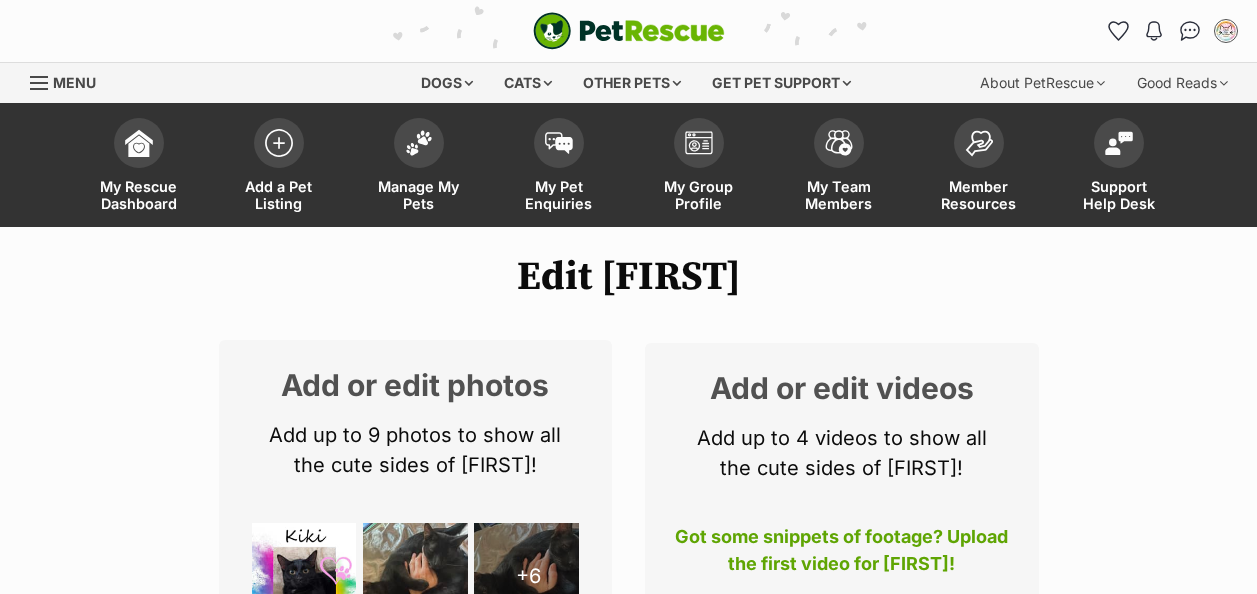 scroll, scrollTop: 0, scrollLeft: 0, axis: both 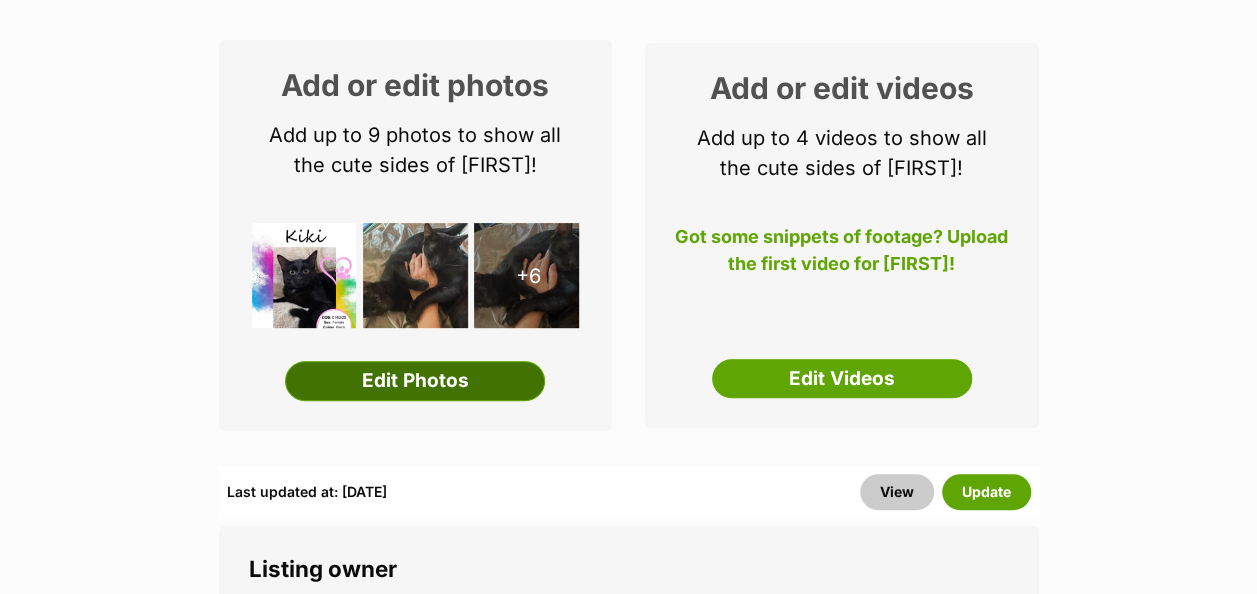 click on "Edit Photos" at bounding box center (415, 381) 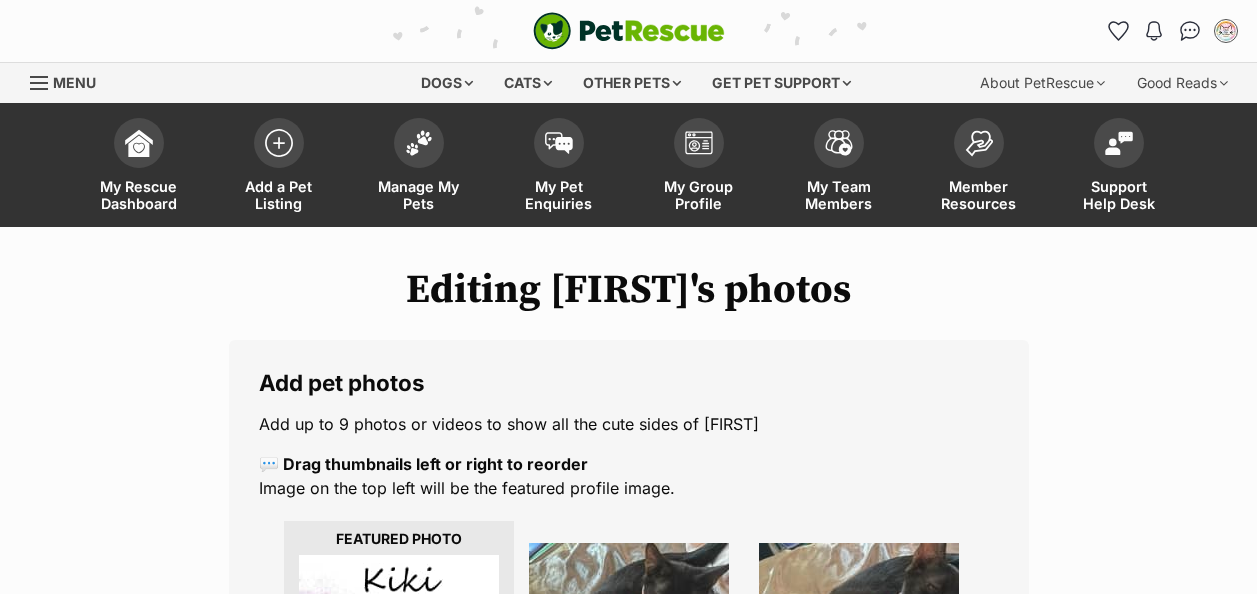 scroll, scrollTop: 0, scrollLeft: 0, axis: both 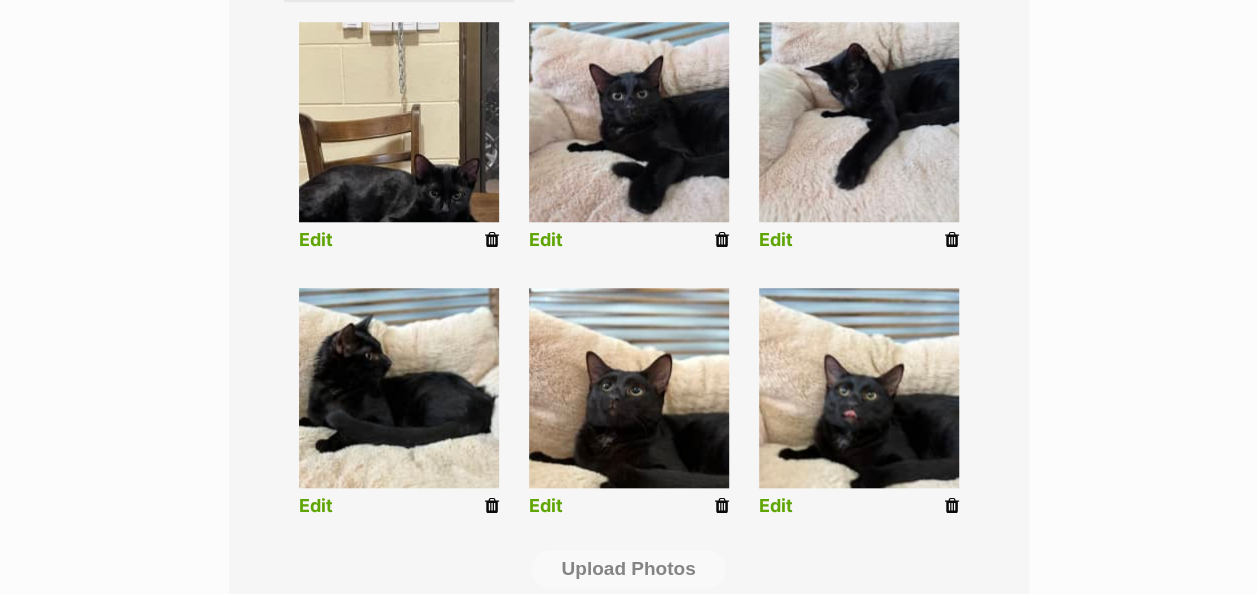 click at bounding box center [952, 506] 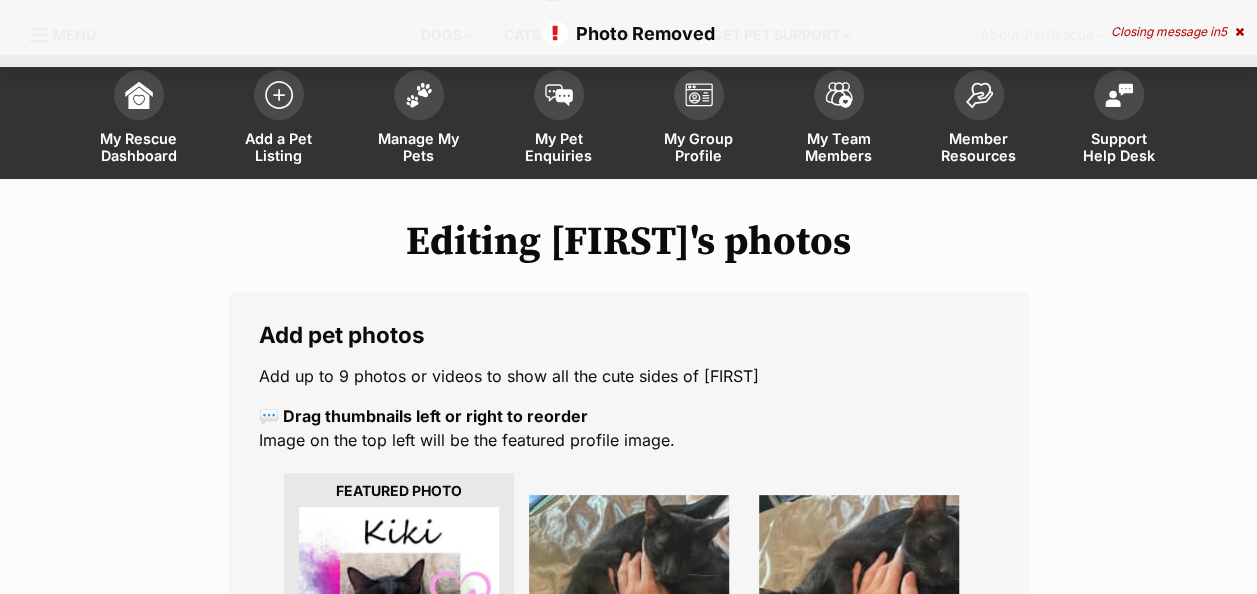 scroll, scrollTop: 400, scrollLeft: 0, axis: vertical 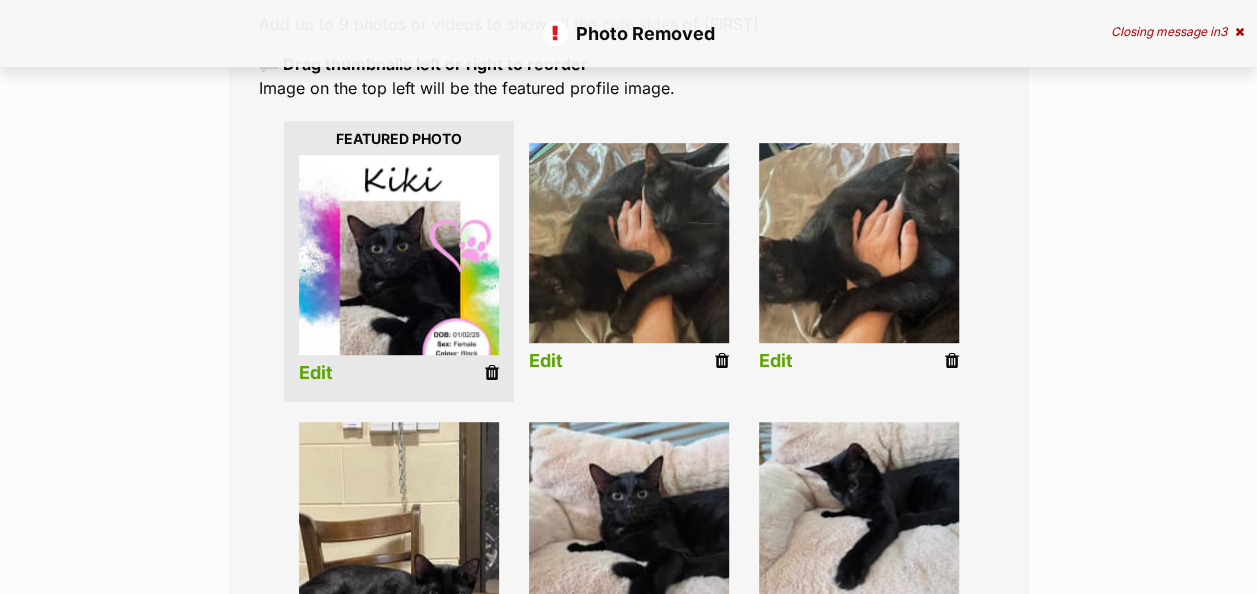 click at bounding box center [492, 373] 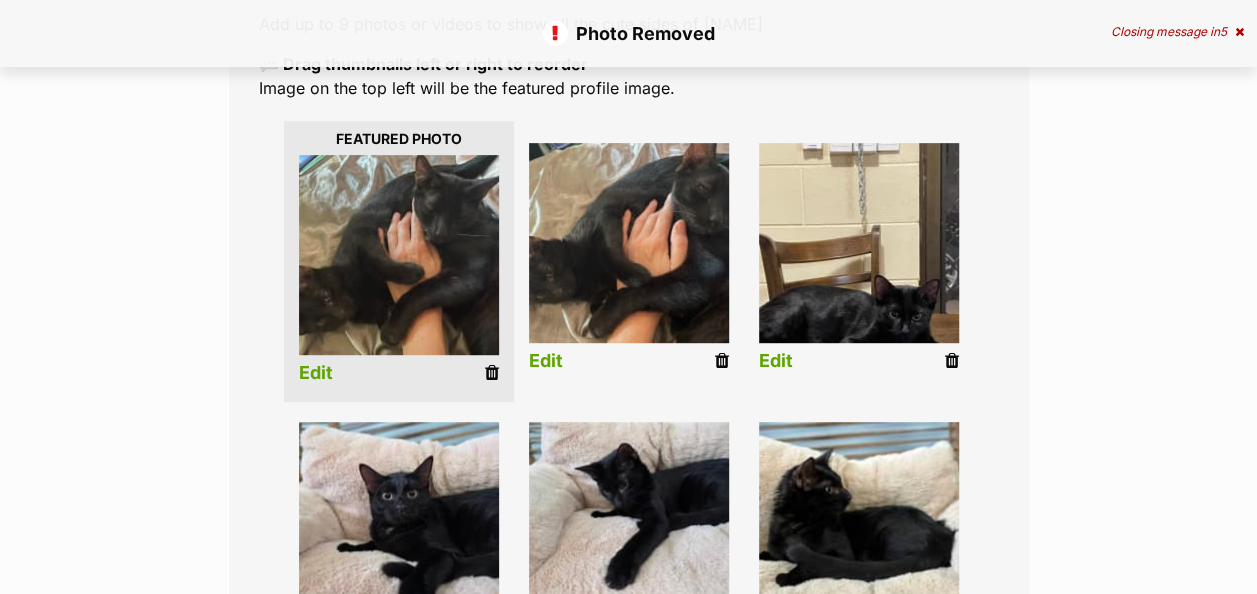 scroll, scrollTop: 400, scrollLeft: 0, axis: vertical 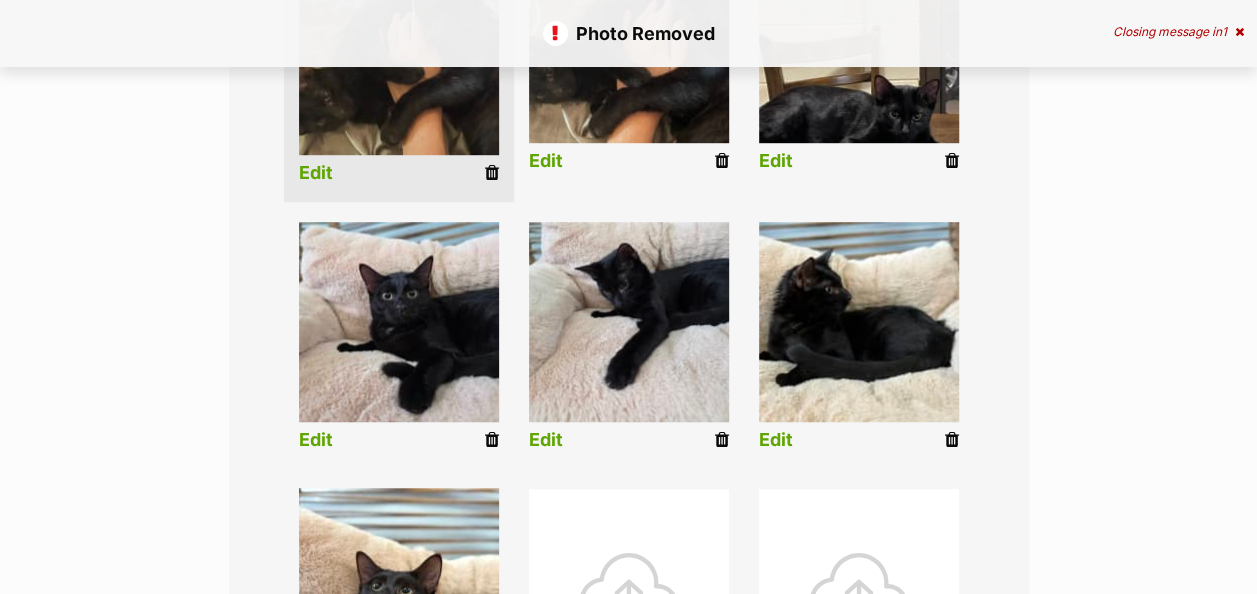 click at bounding box center [952, 440] 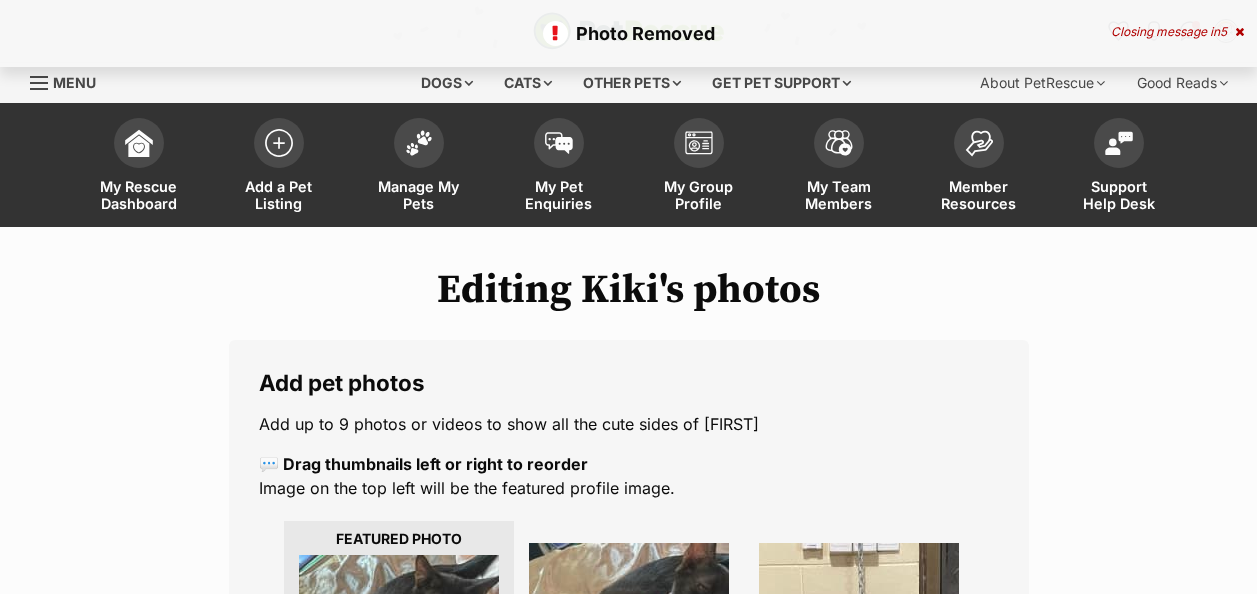 scroll, scrollTop: 500, scrollLeft: 0, axis: vertical 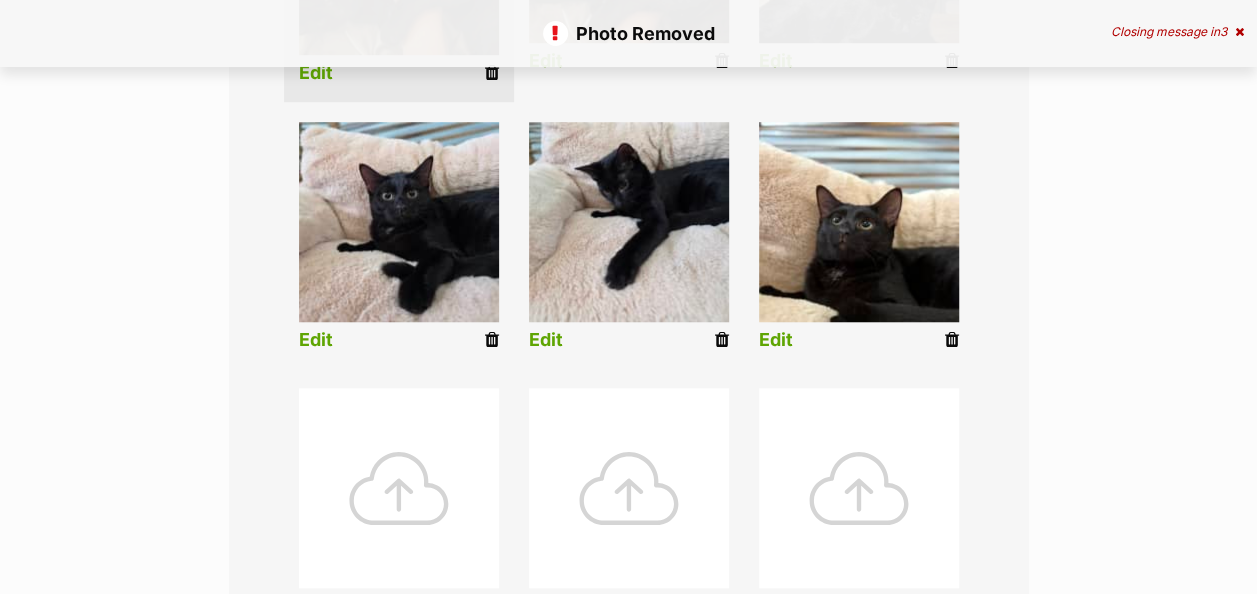 click at bounding box center [722, 340] 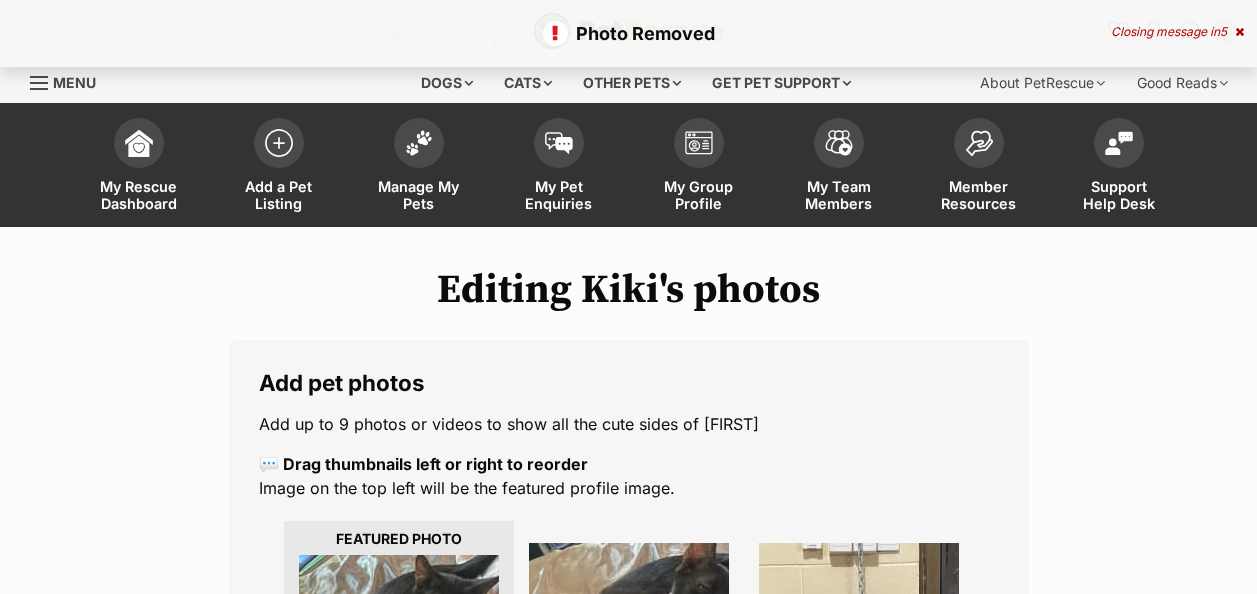 scroll, scrollTop: 0, scrollLeft: 0, axis: both 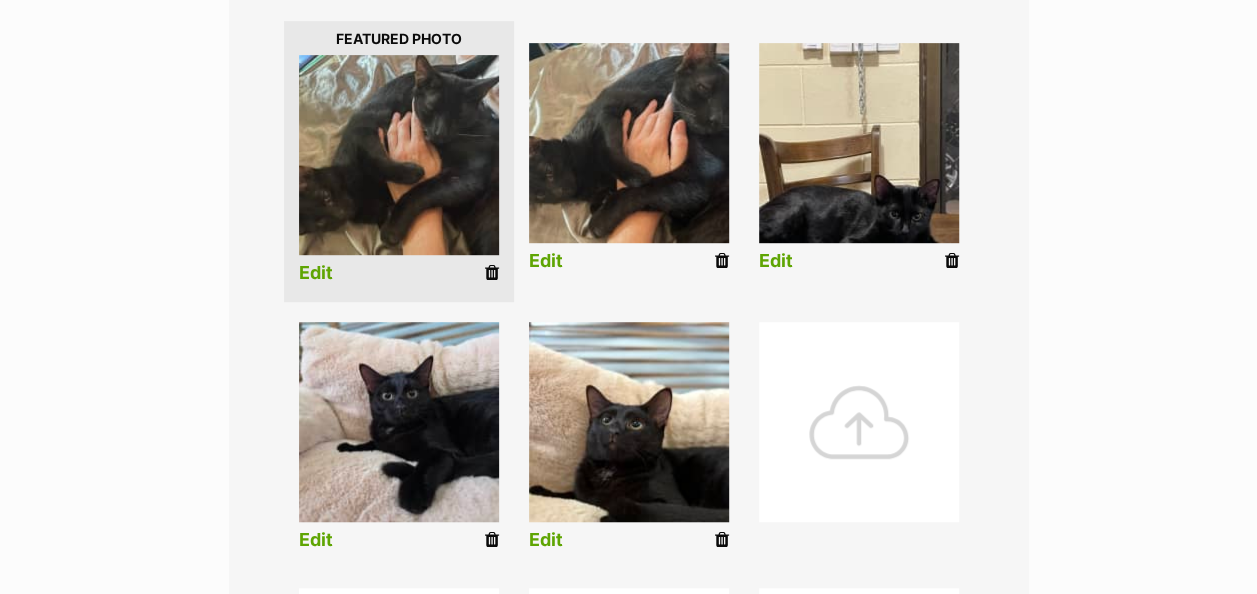 click at bounding box center [859, 422] 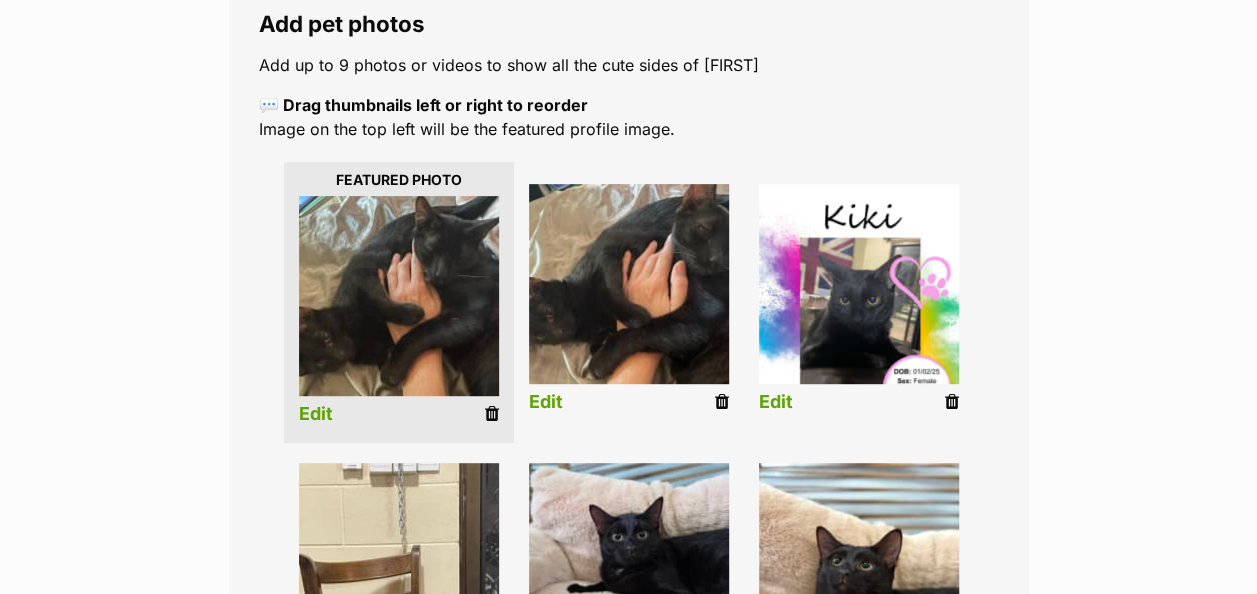 scroll, scrollTop: 400, scrollLeft: 0, axis: vertical 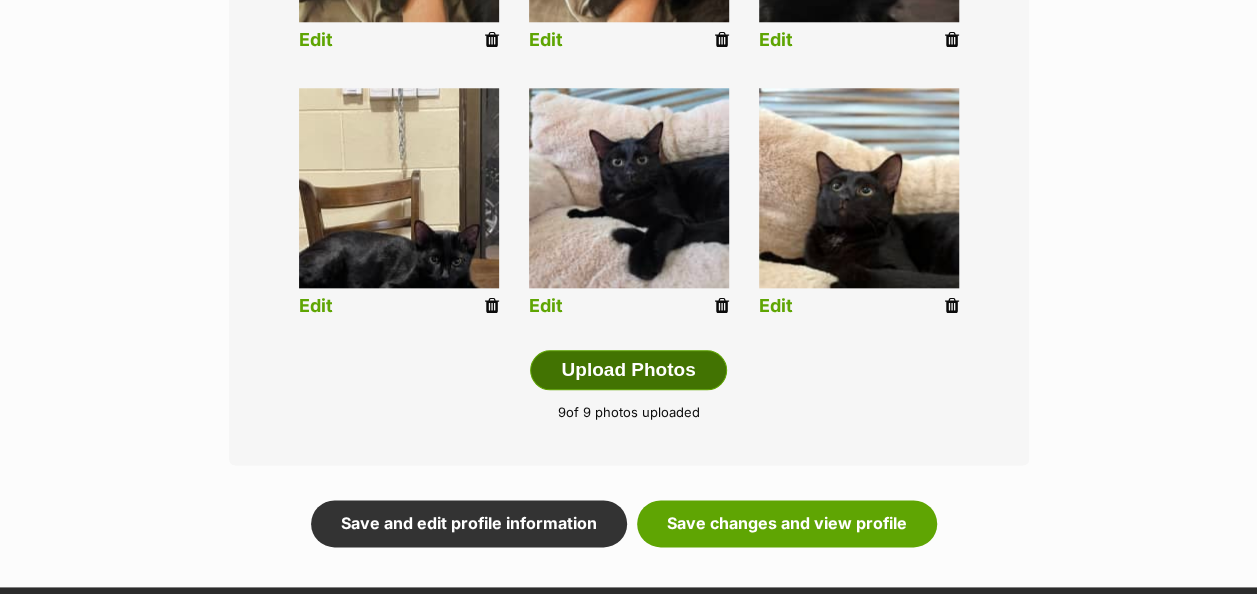 click on "Upload Photos" at bounding box center (628, 370) 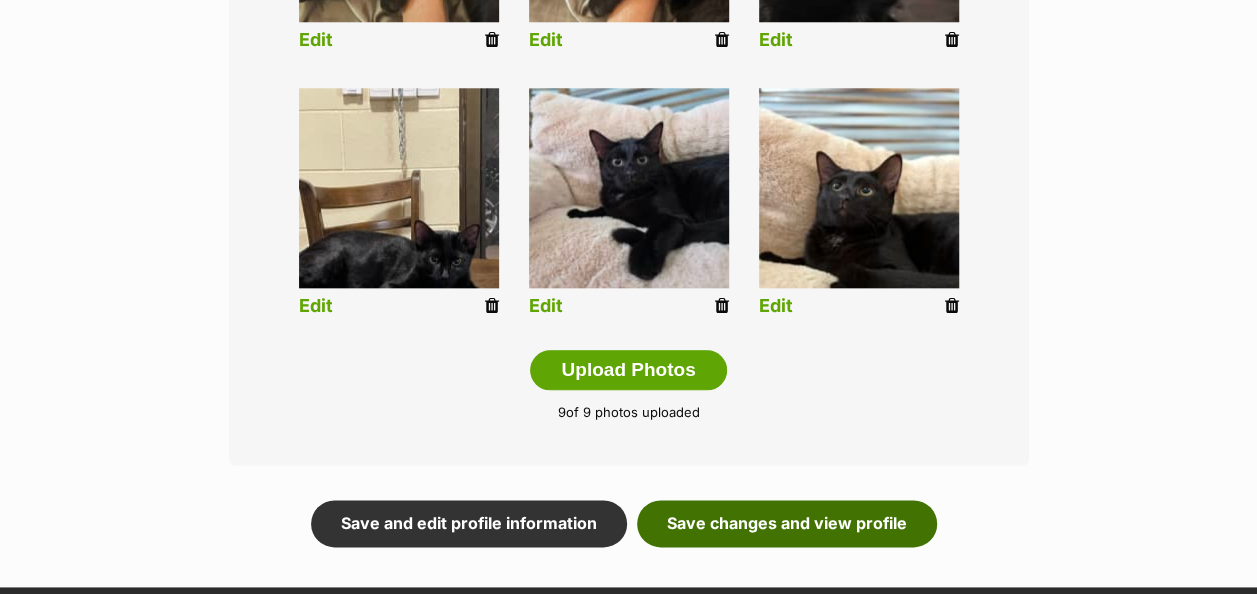 click on "Save changes and view profile" at bounding box center (787, 523) 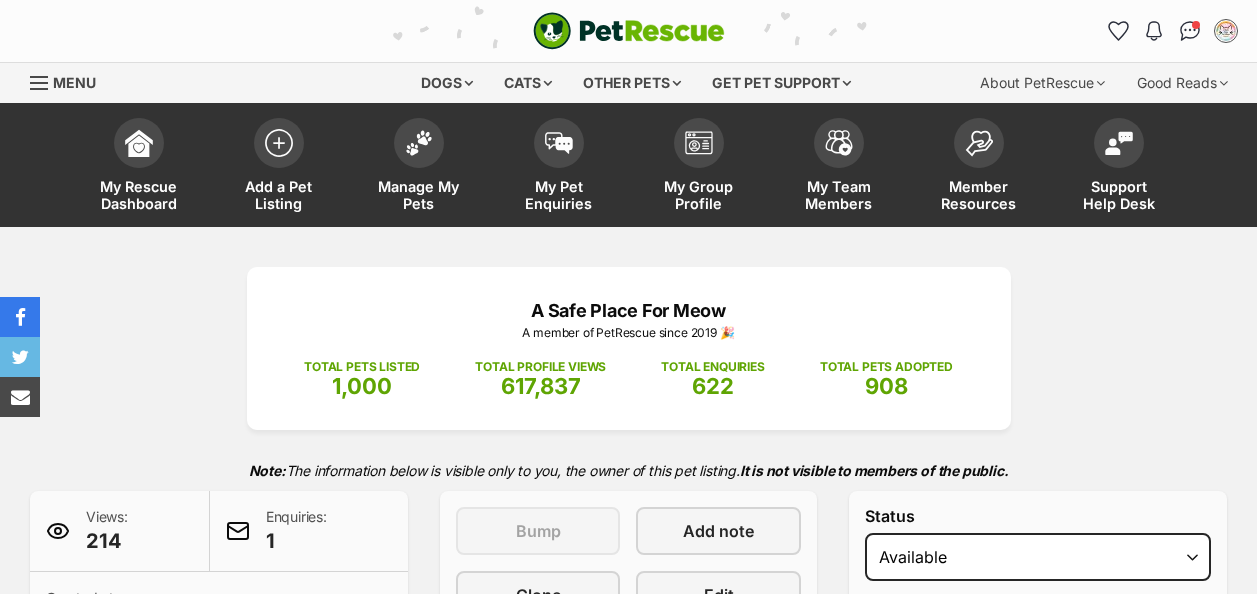 scroll, scrollTop: 0, scrollLeft: 0, axis: both 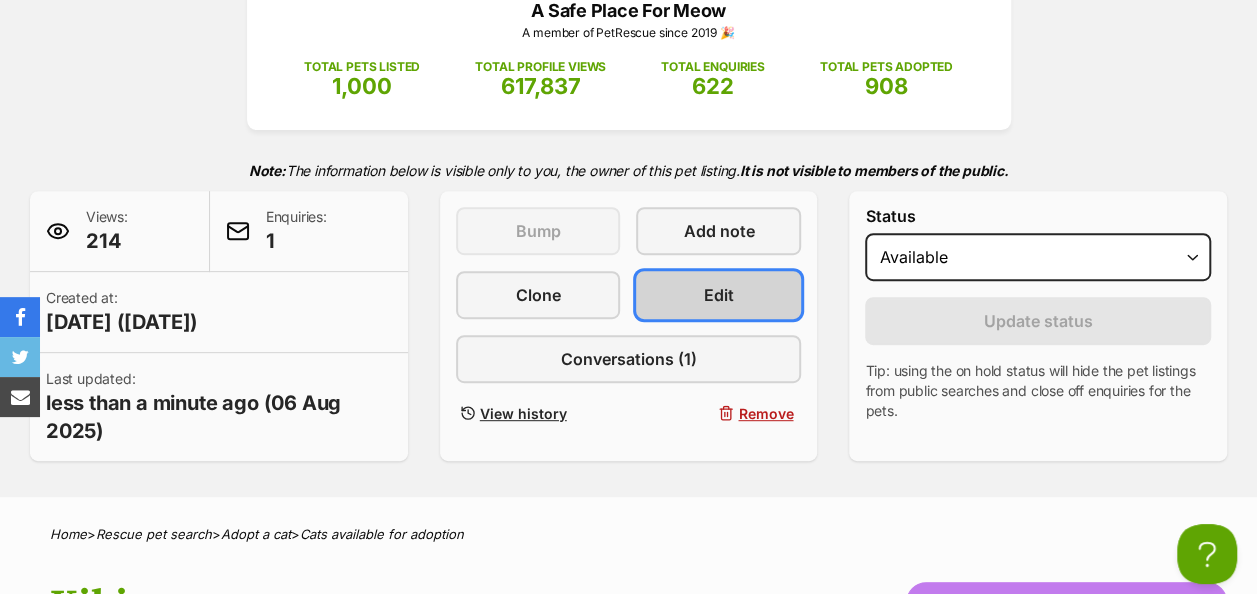 click on "Edit" at bounding box center [718, 295] 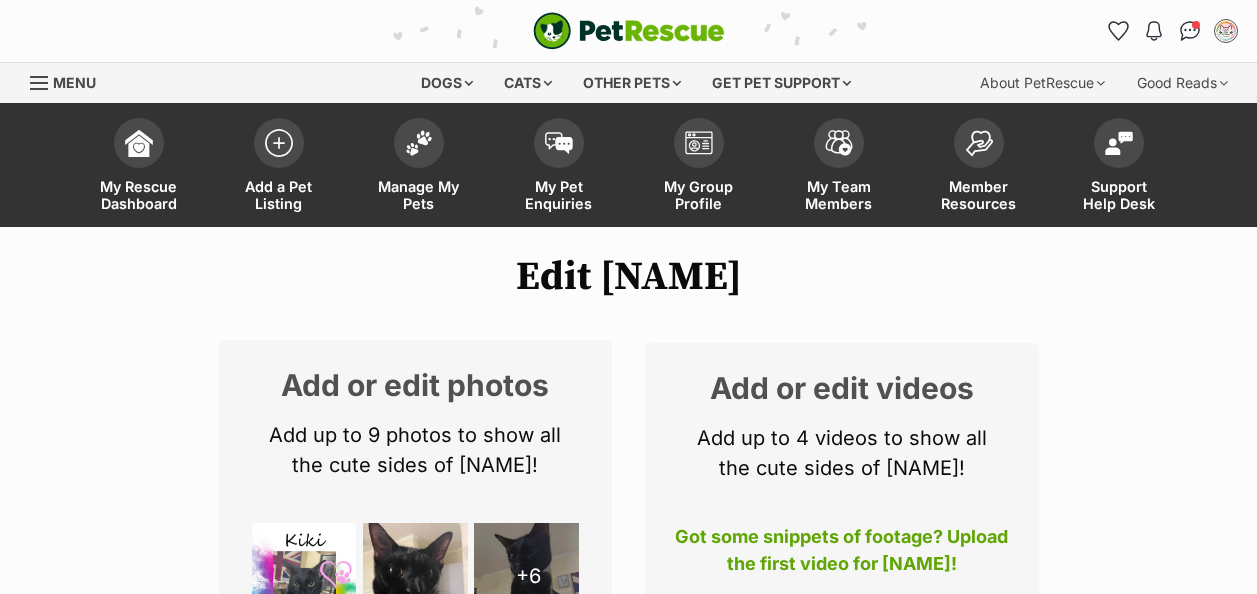 scroll, scrollTop: 0, scrollLeft: 0, axis: both 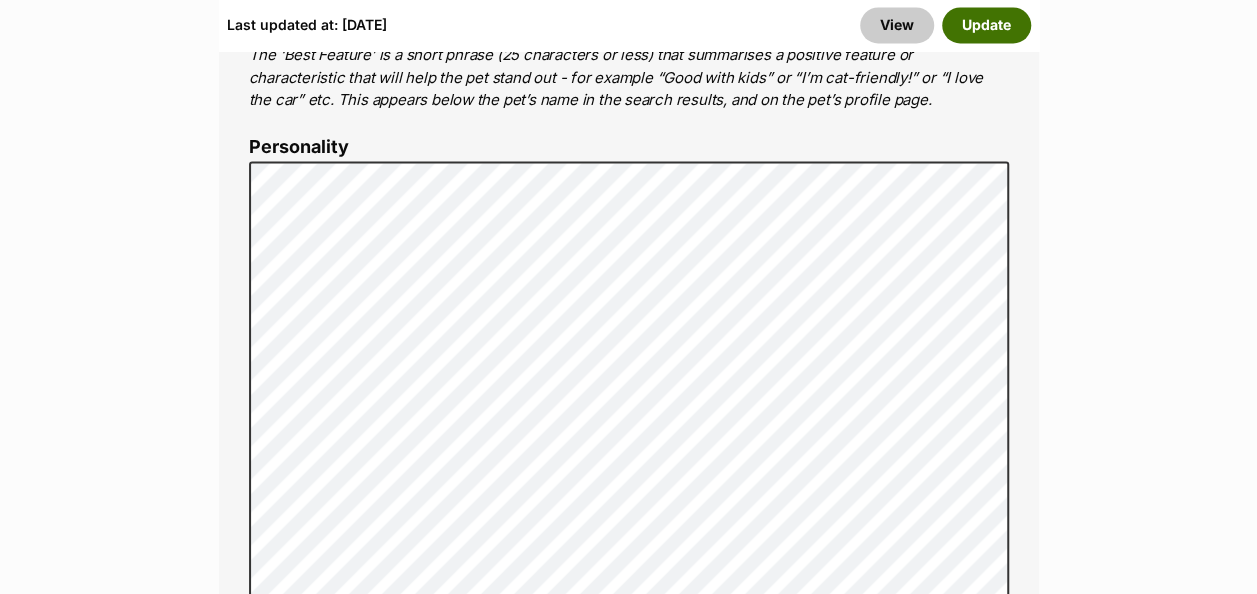 click on "Update" at bounding box center (986, 25) 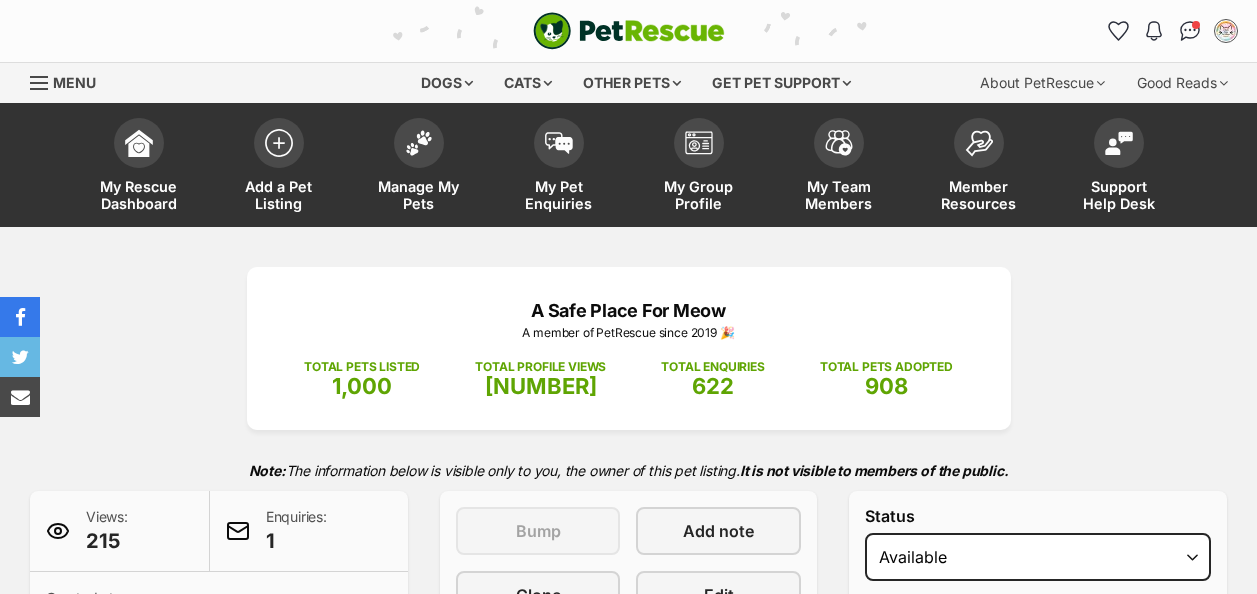scroll, scrollTop: 0, scrollLeft: 0, axis: both 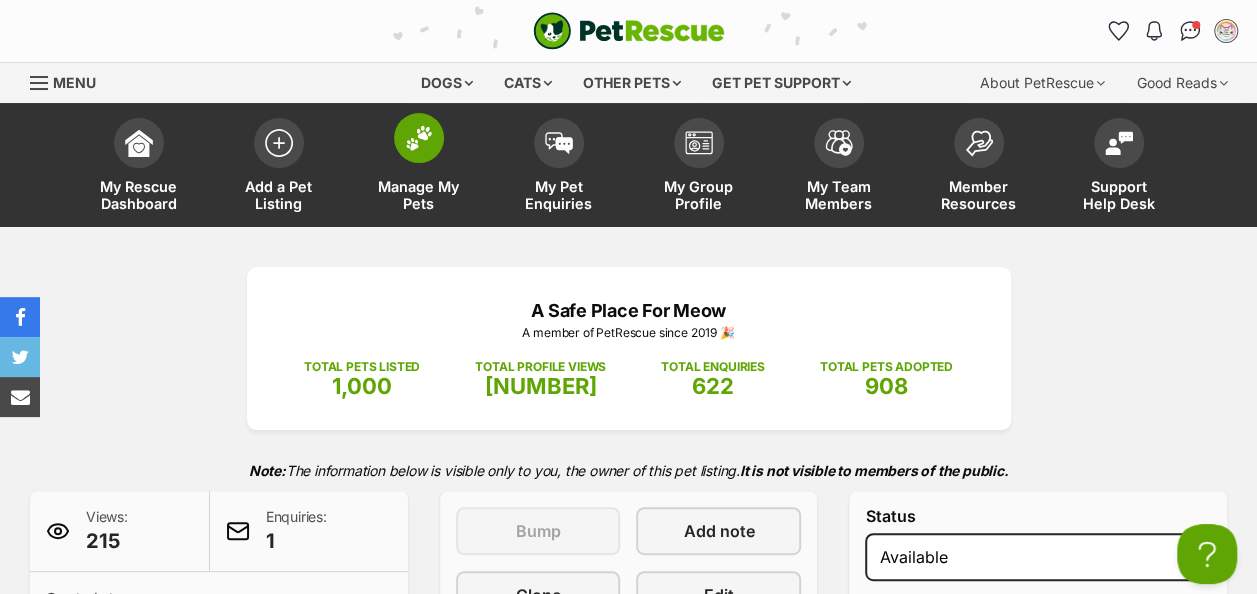 click at bounding box center [419, 138] 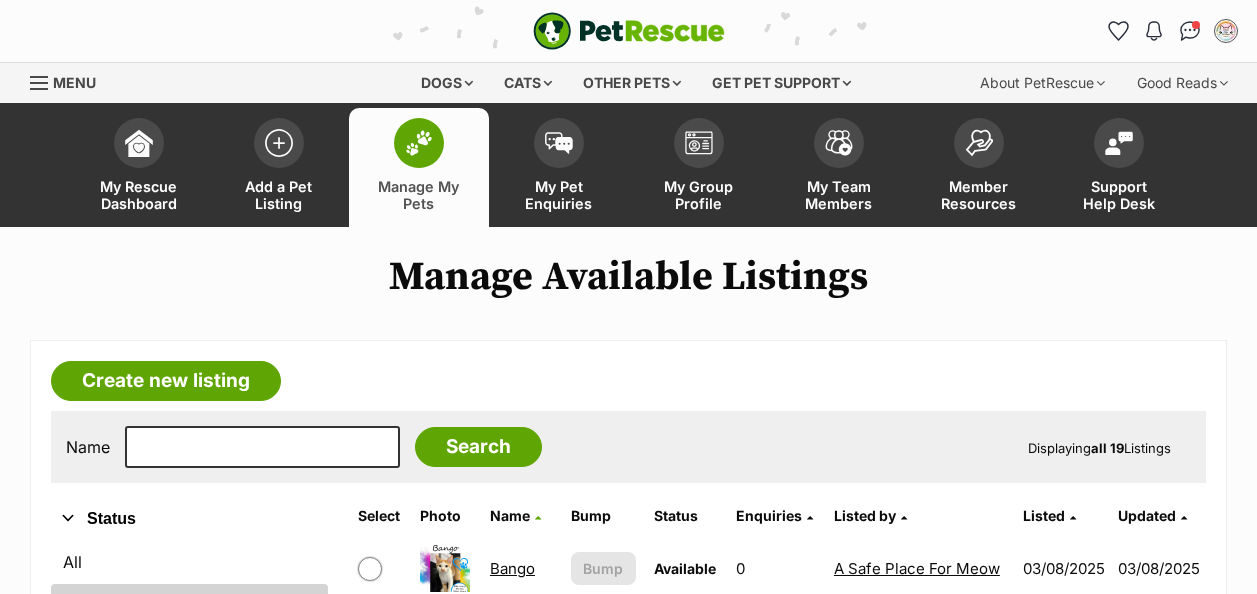 scroll, scrollTop: 0, scrollLeft: 0, axis: both 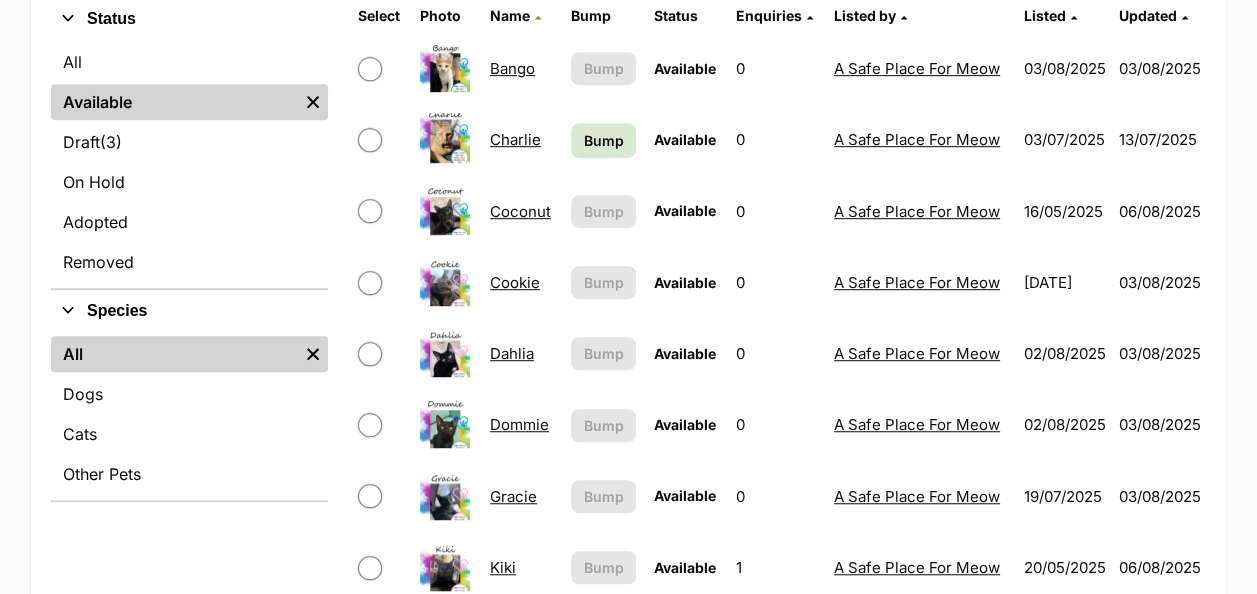 click at bounding box center [445, 281] 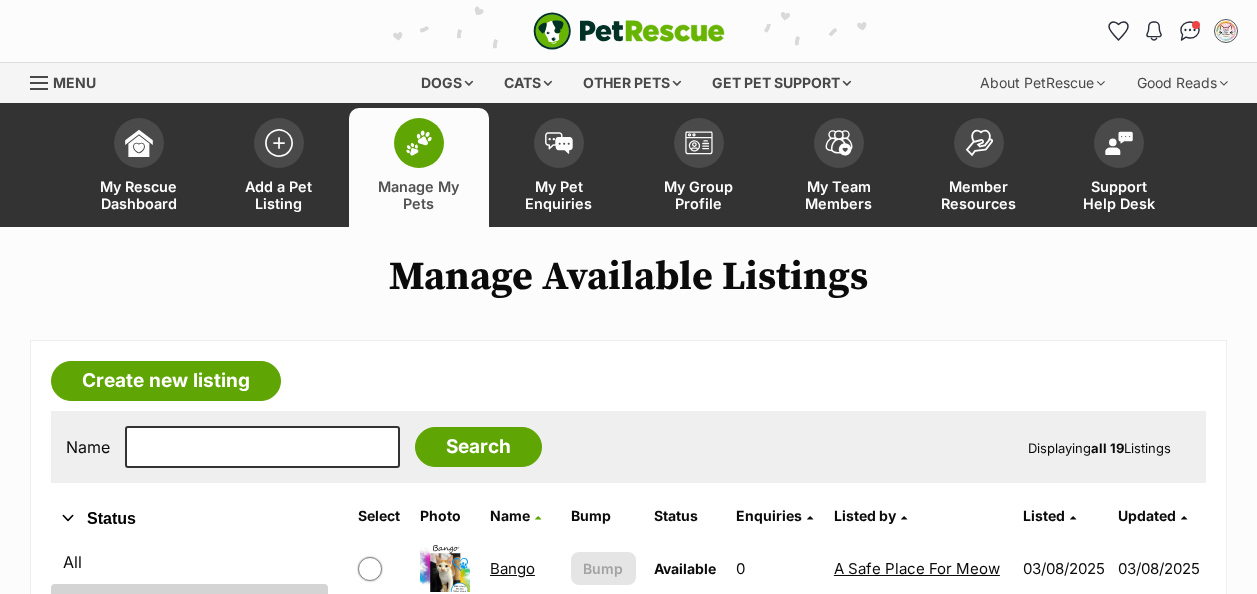 scroll, scrollTop: 400, scrollLeft: 0, axis: vertical 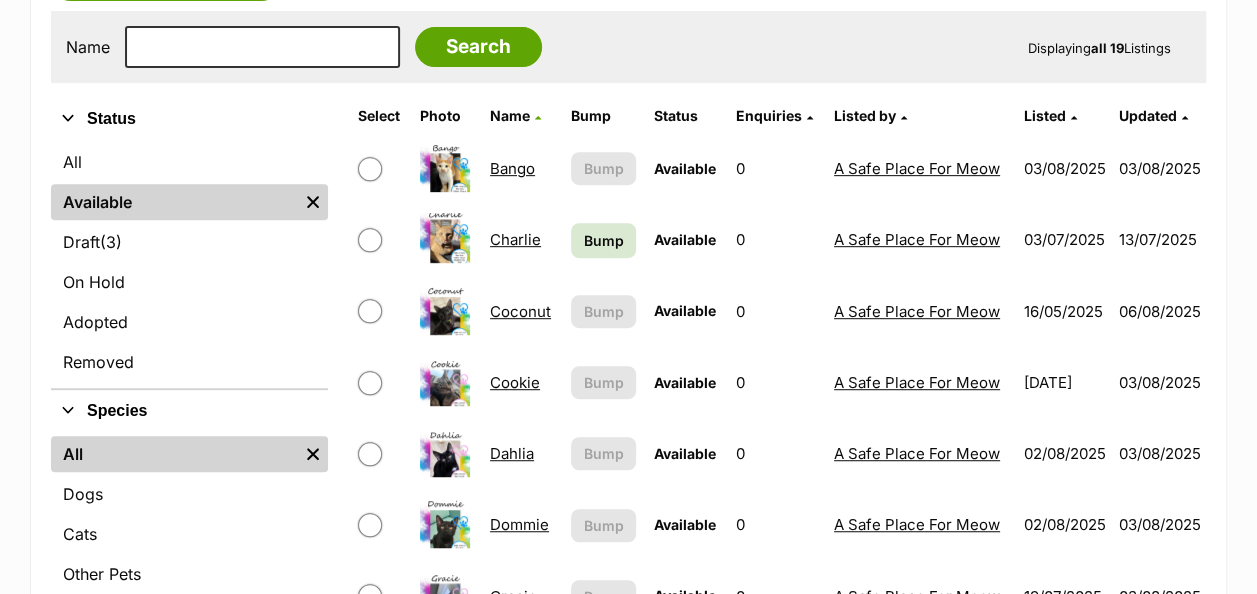 click on "Cookie" at bounding box center [515, 382] 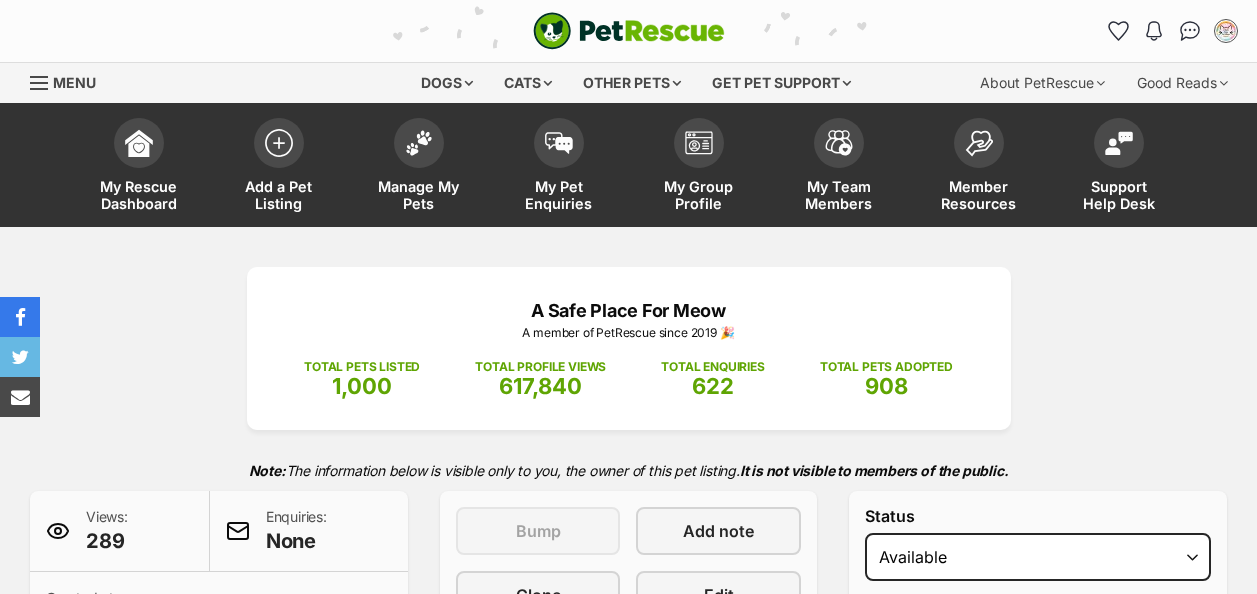 scroll, scrollTop: 0, scrollLeft: 0, axis: both 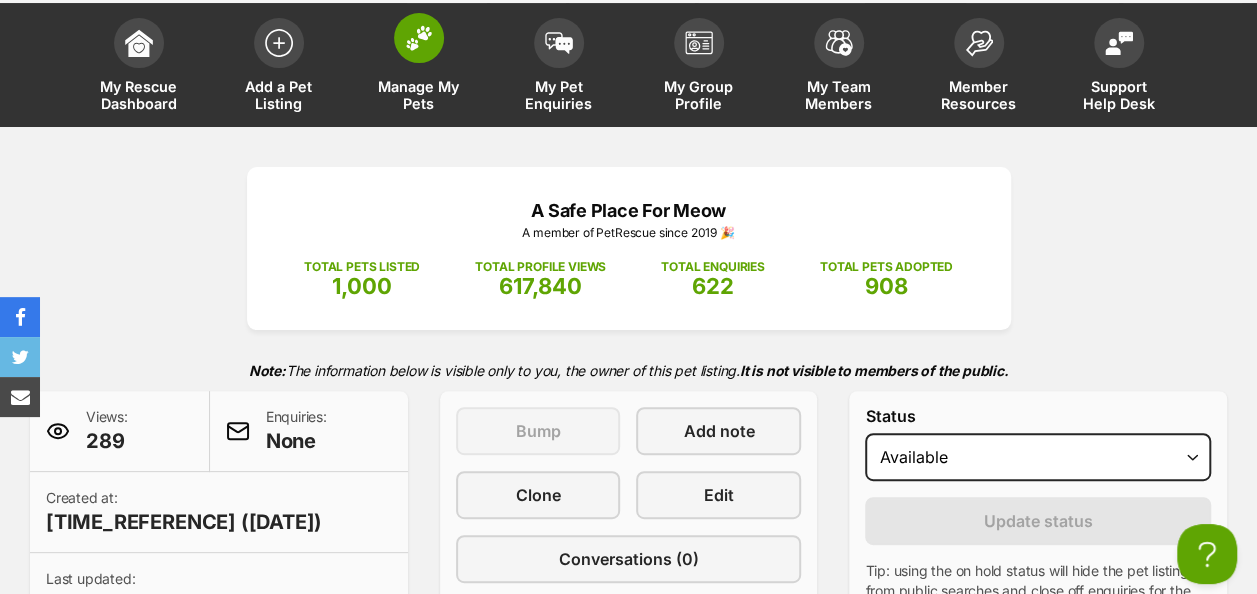 click at bounding box center [419, 38] 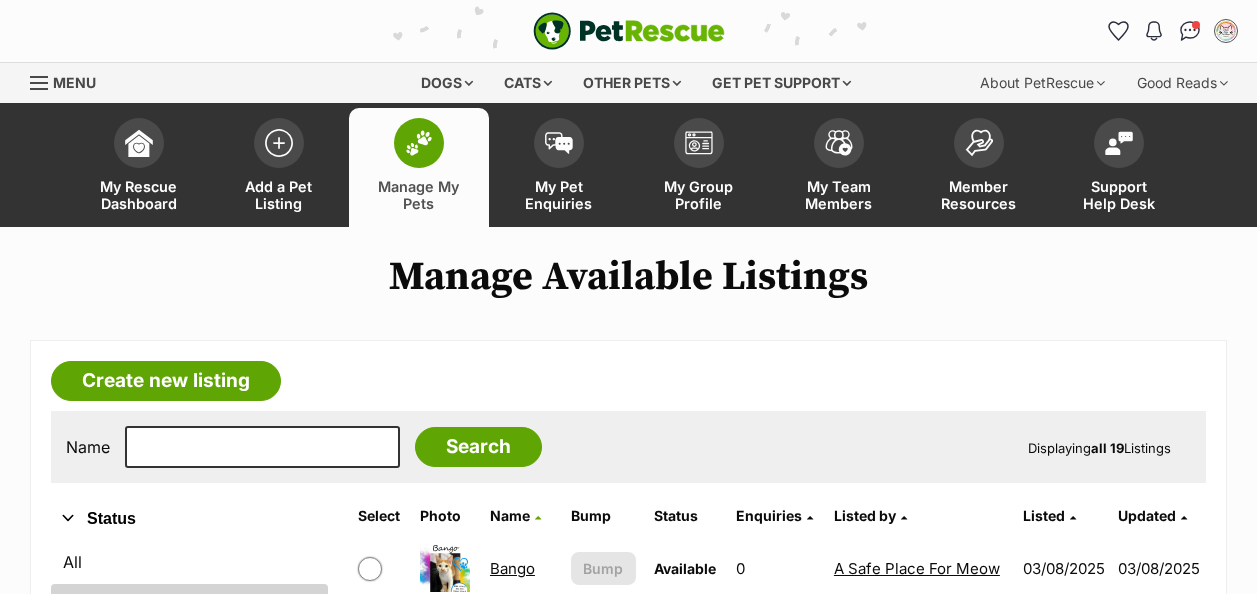 scroll, scrollTop: 292, scrollLeft: 0, axis: vertical 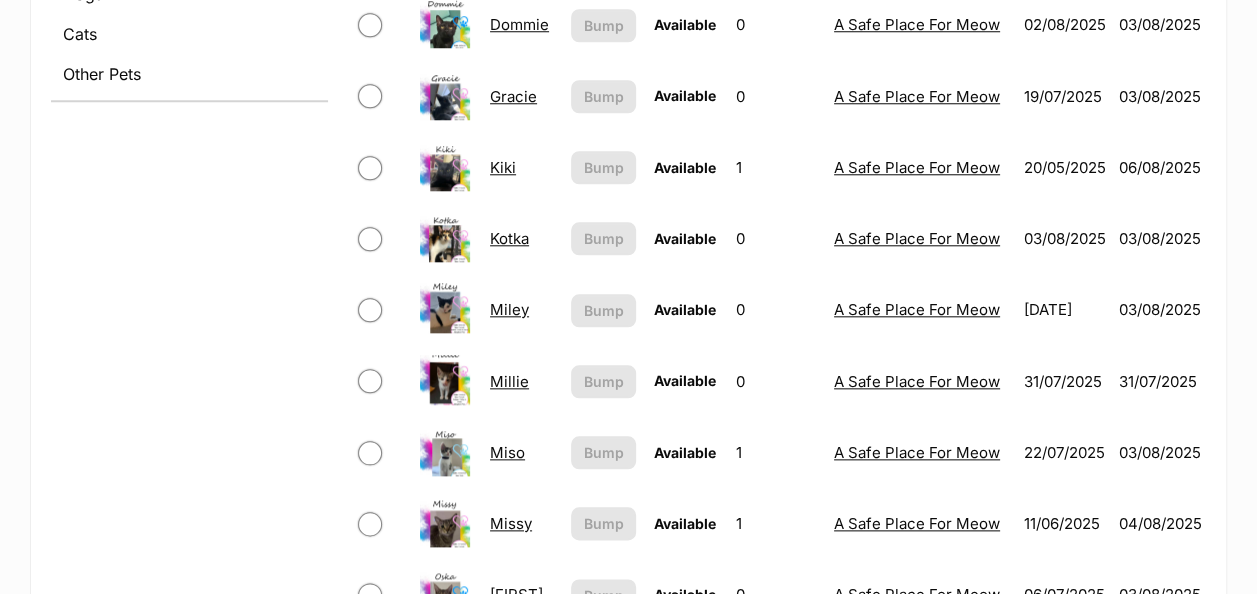 click on "Missy" at bounding box center (511, 523) 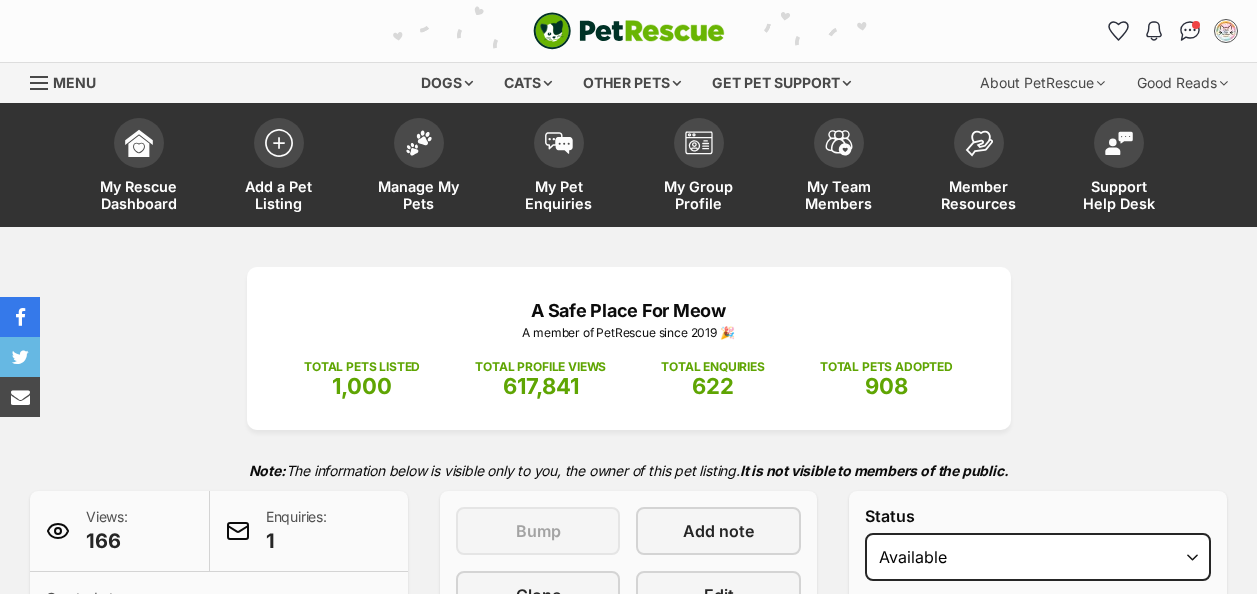 scroll, scrollTop: 0, scrollLeft: 0, axis: both 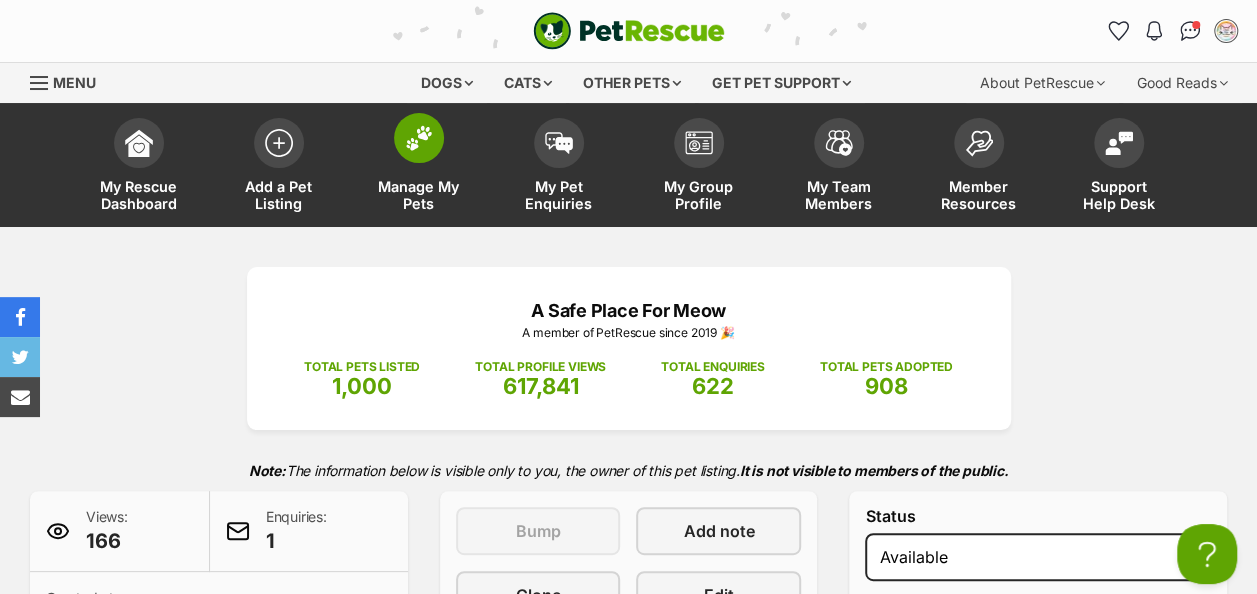 click at bounding box center (419, 138) 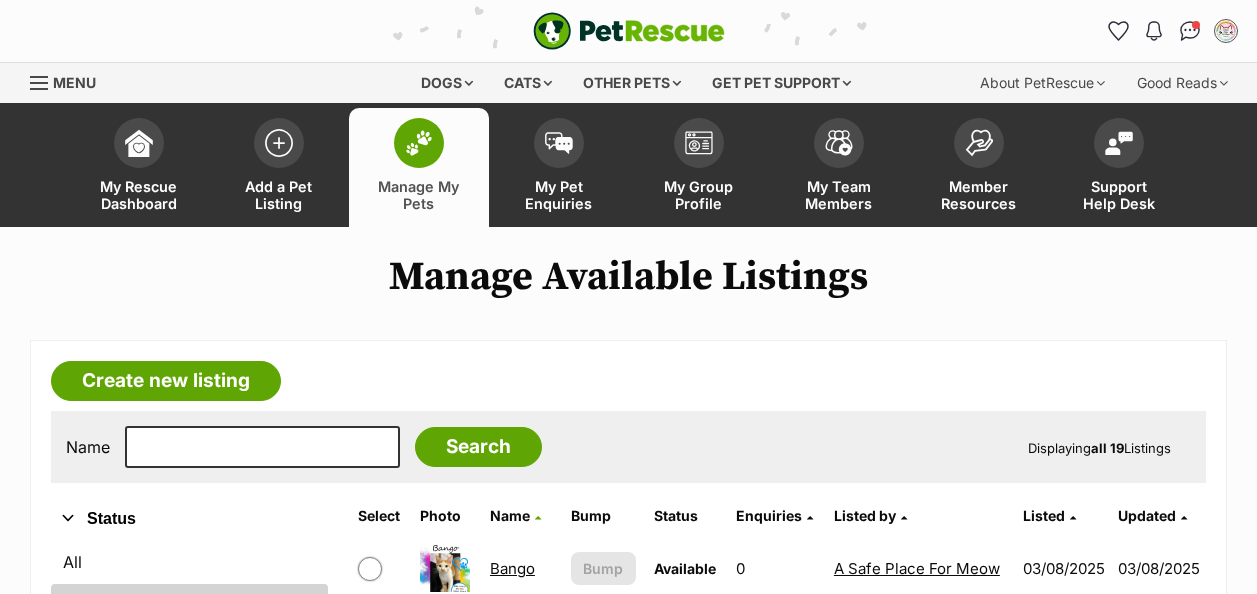 scroll, scrollTop: 0, scrollLeft: 0, axis: both 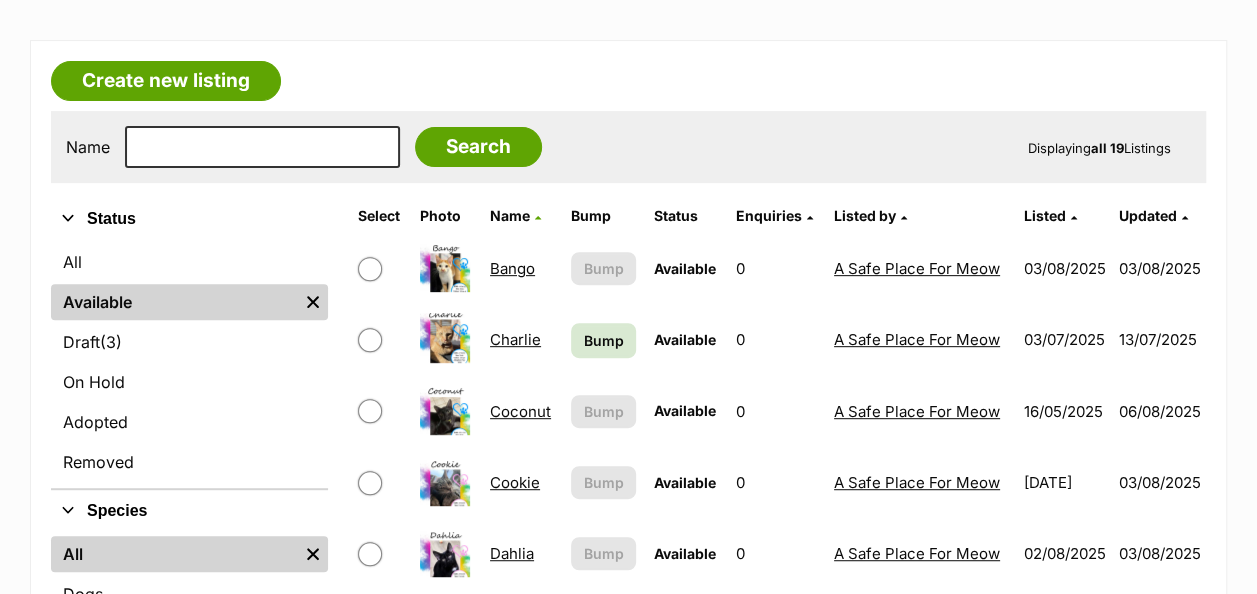 click on "Coconut" at bounding box center (520, 411) 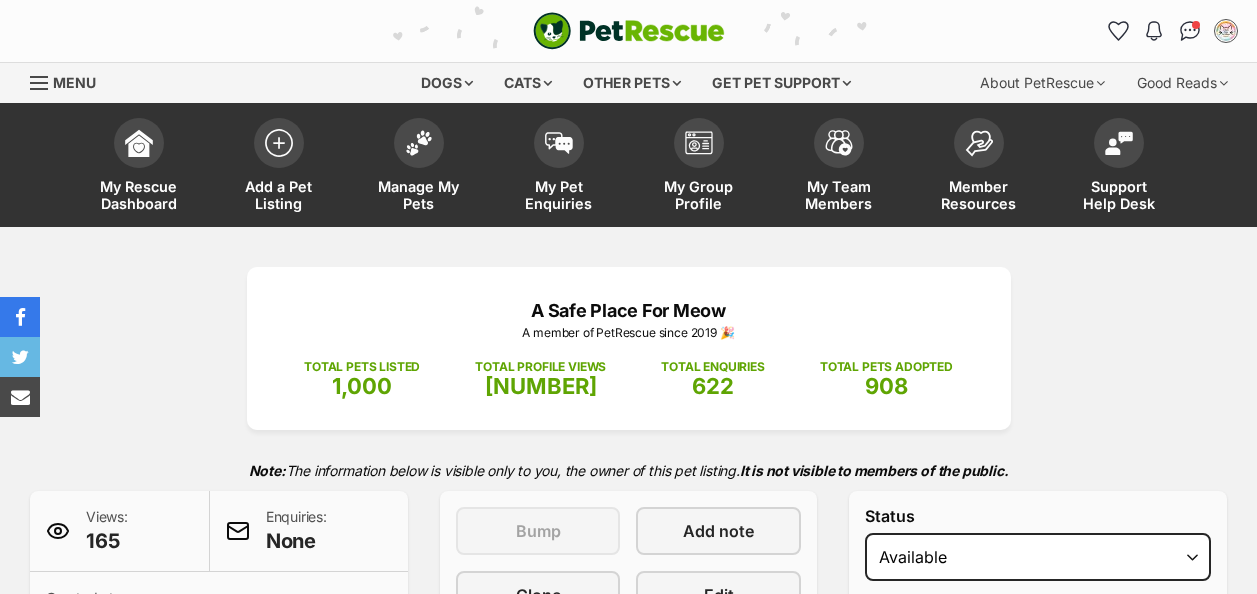 scroll, scrollTop: 0, scrollLeft: 0, axis: both 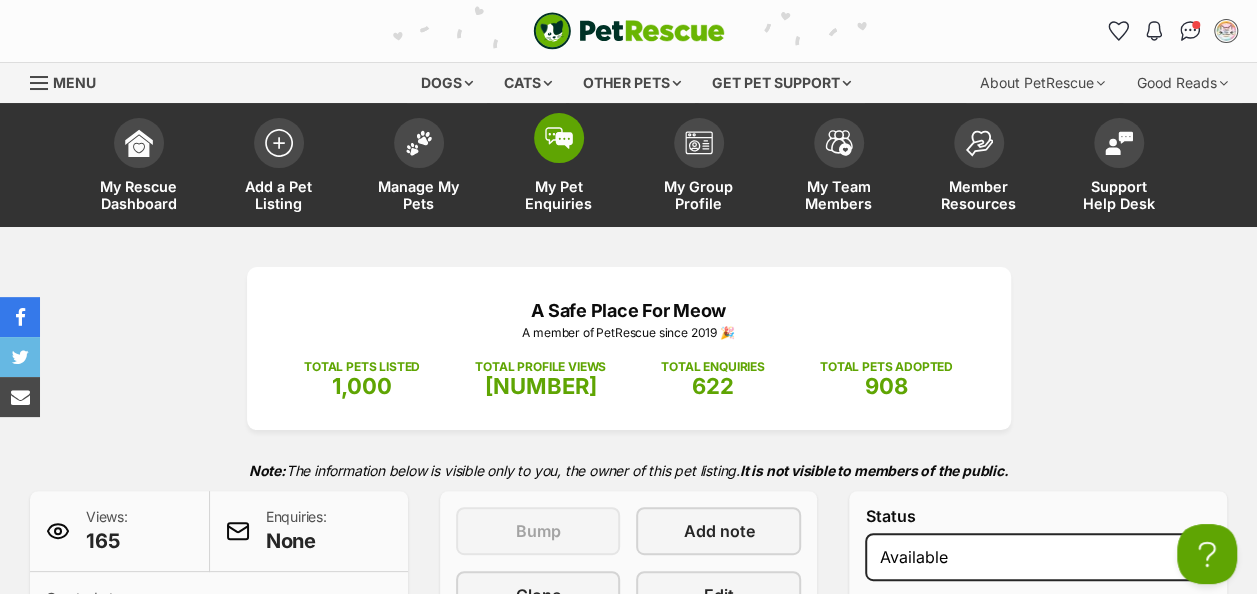 click at bounding box center [559, 138] 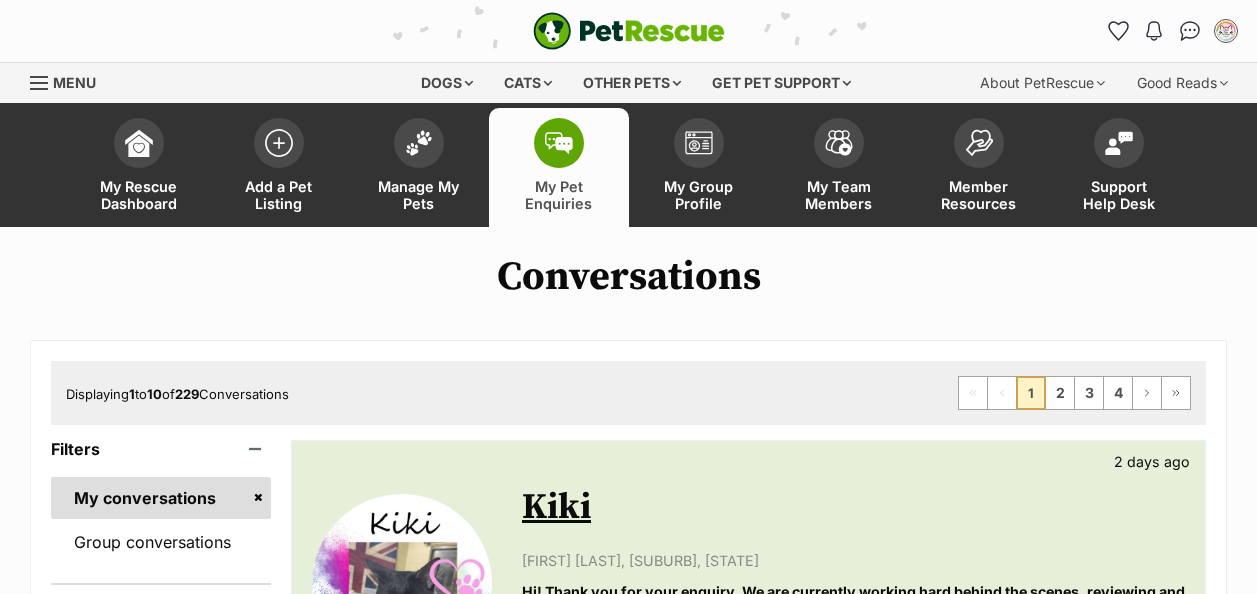 scroll, scrollTop: 0, scrollLeft: 0, axis: both 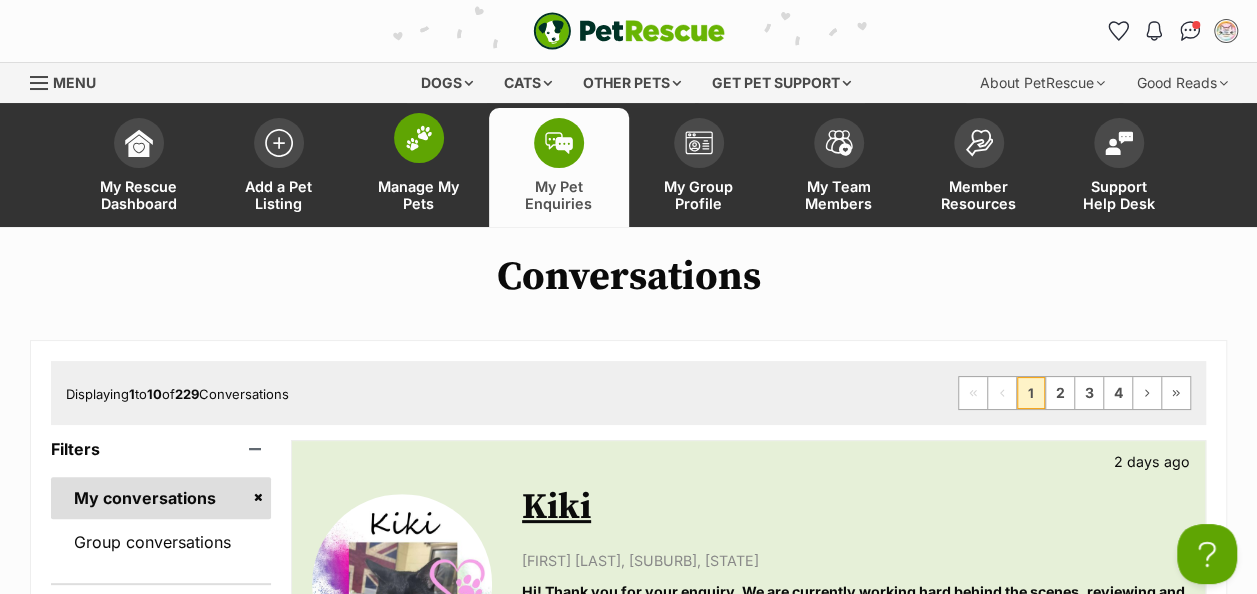 click at bounding box center [419, 138] 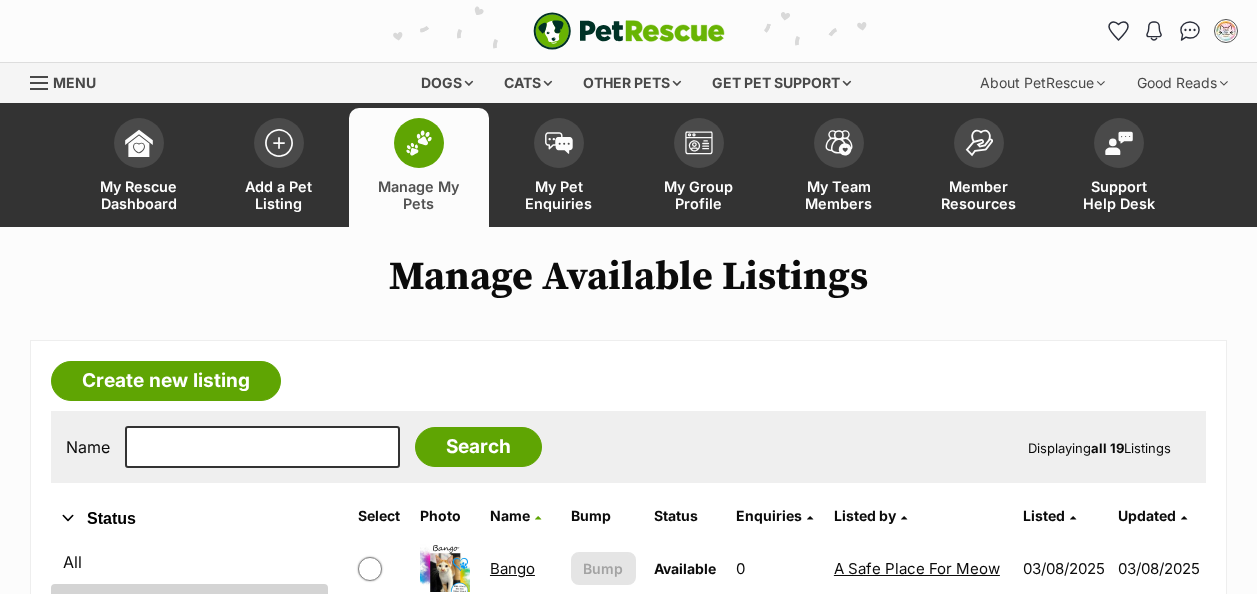 scroll, scrollTop: 0, scrollLeft: 0, axis: both 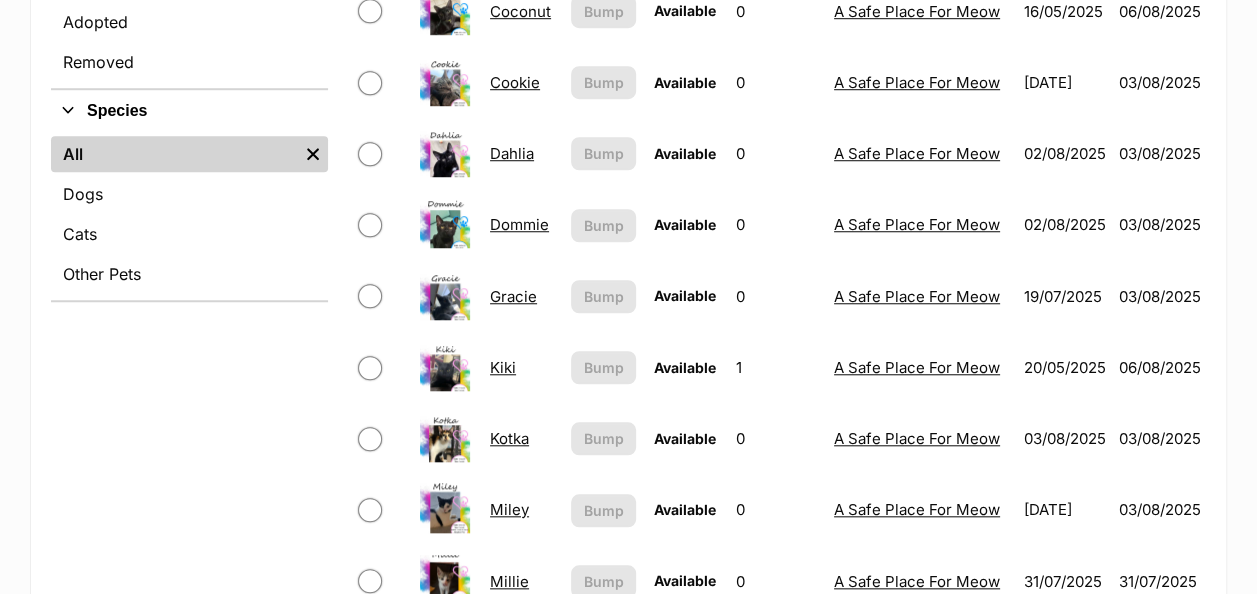 click on "Kiki" at bounding box center (503, 367) 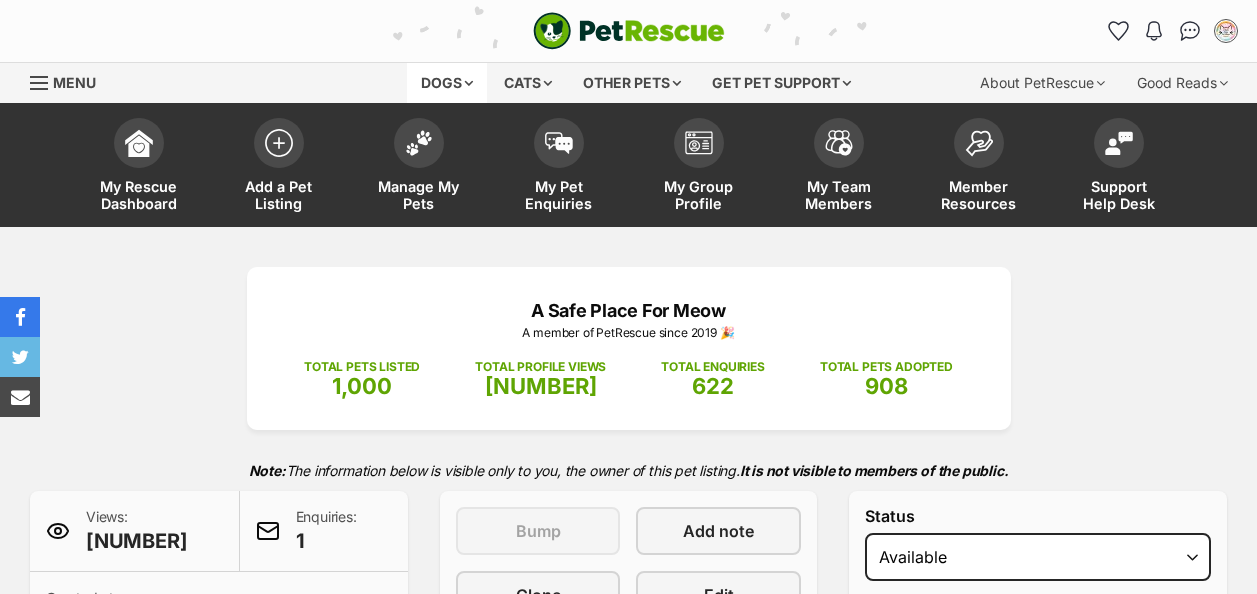 scroll, scrollTop: 0, scrollLeft: 0, axis: both 